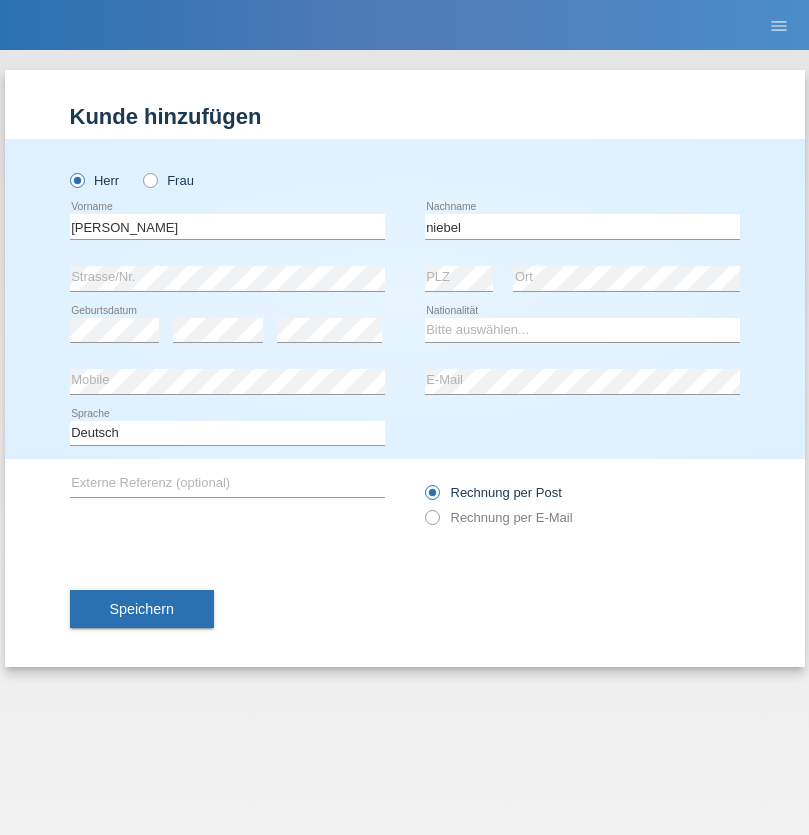 scroll, scrollTop: 0, scrollLeft: 0, axis: both 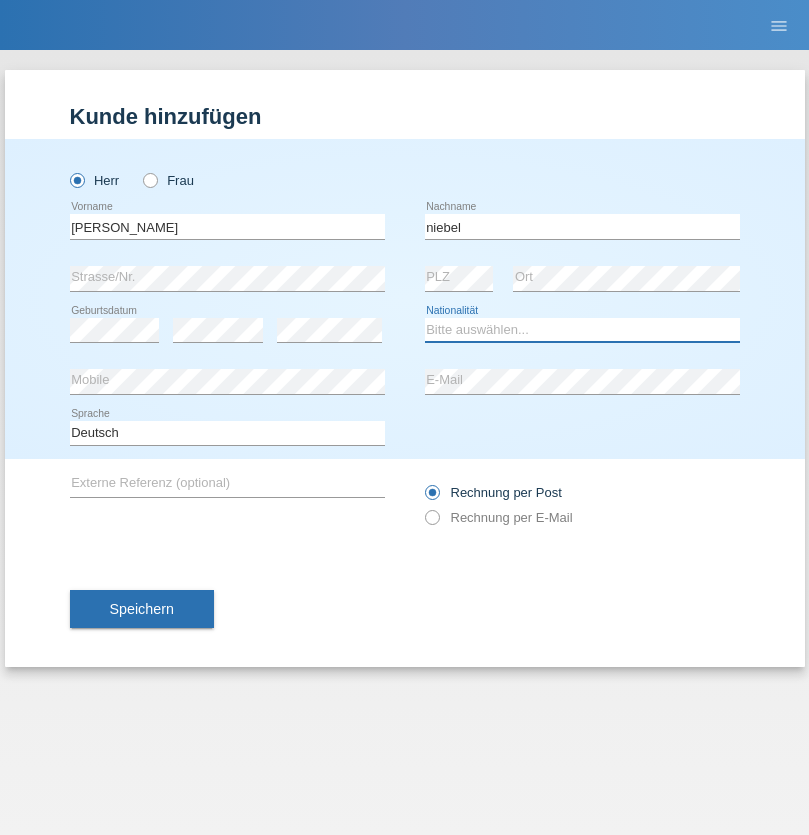 select on "CH" 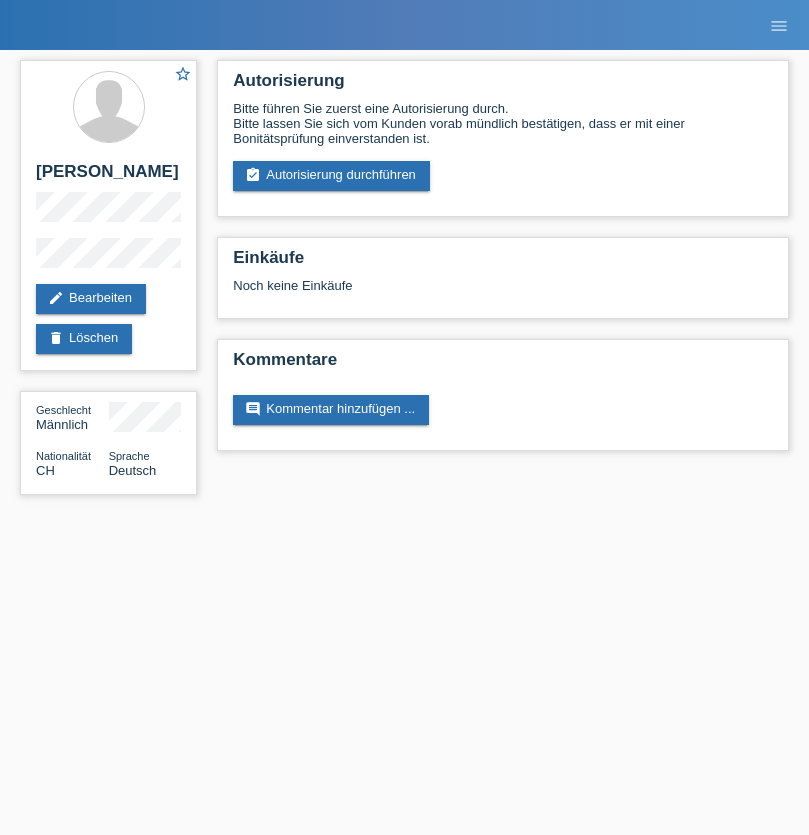 scroll, scrollTop: 0, scrollLeft: 0, axis: both 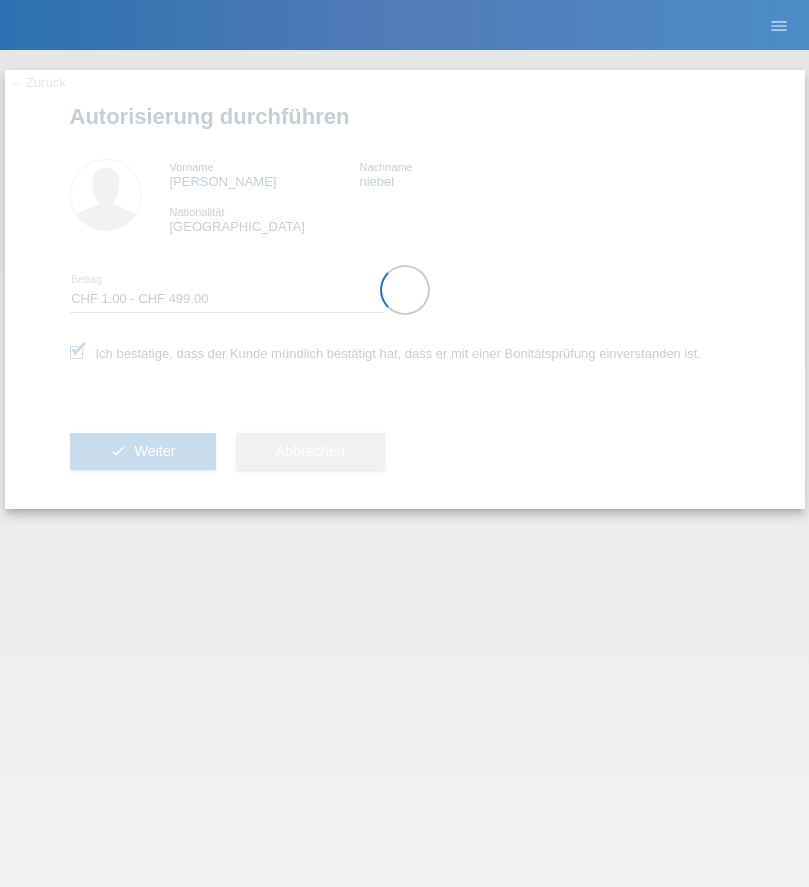 select on "1" 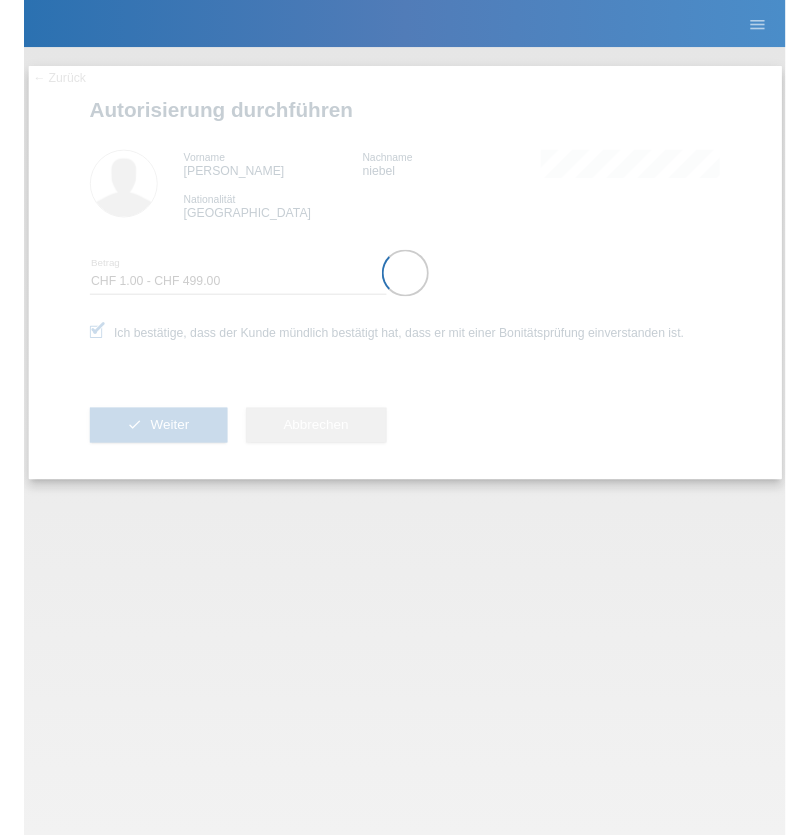 scroll, scrollTop: 0, scrollLeft: 0, axis: both 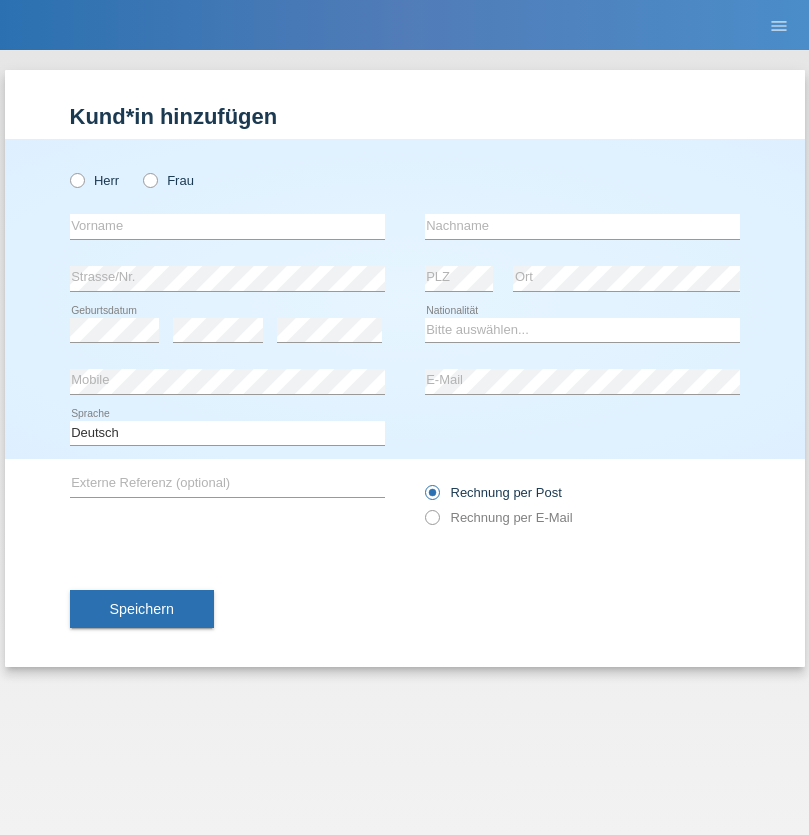 radio on "true" 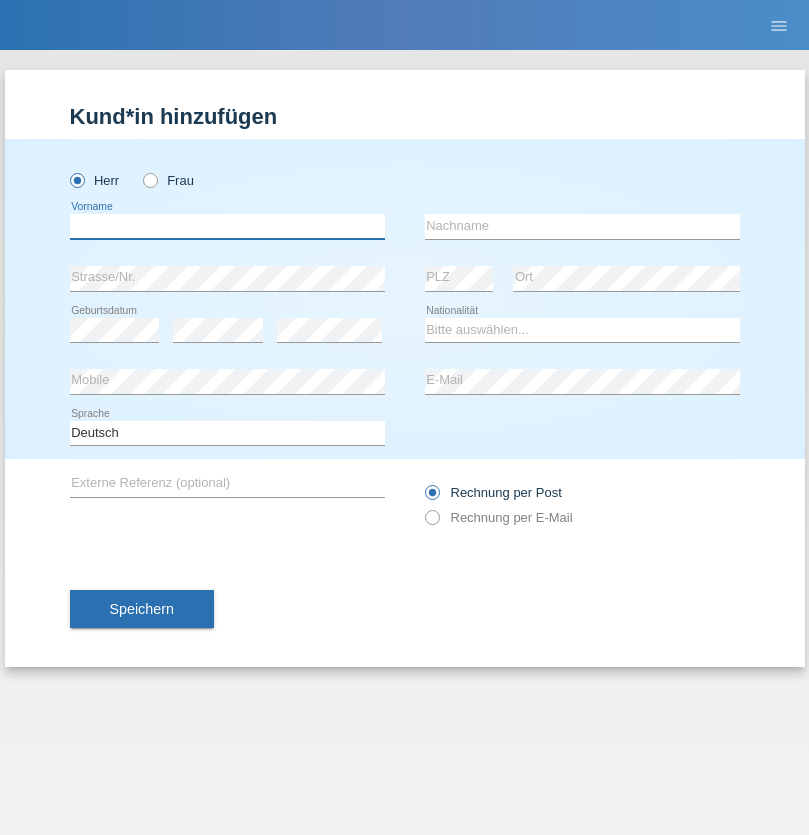click at bounding box center (227, 226) 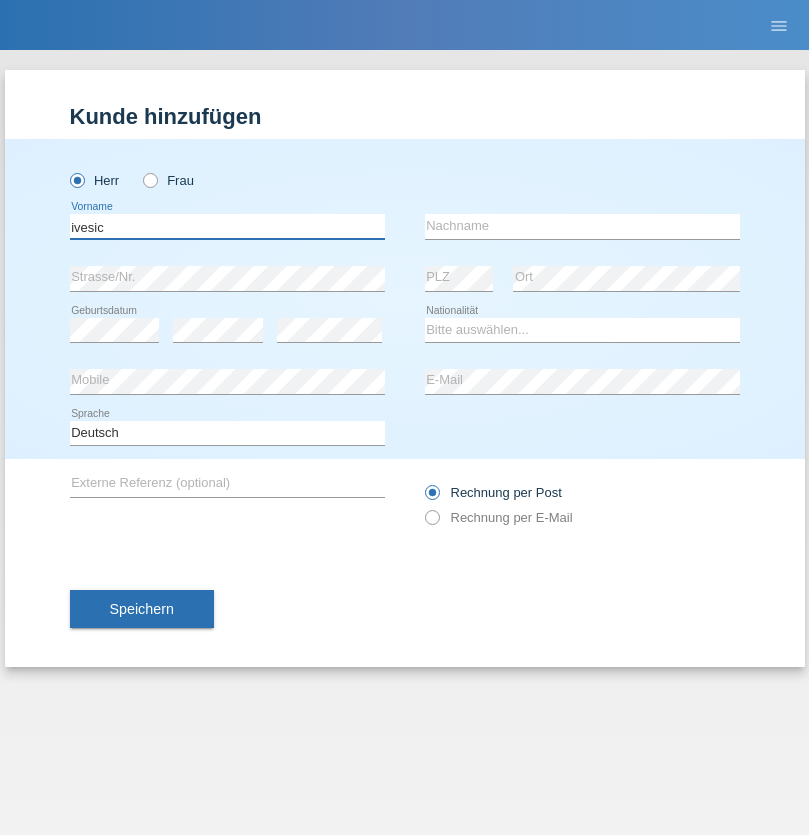 type on "ivesic" 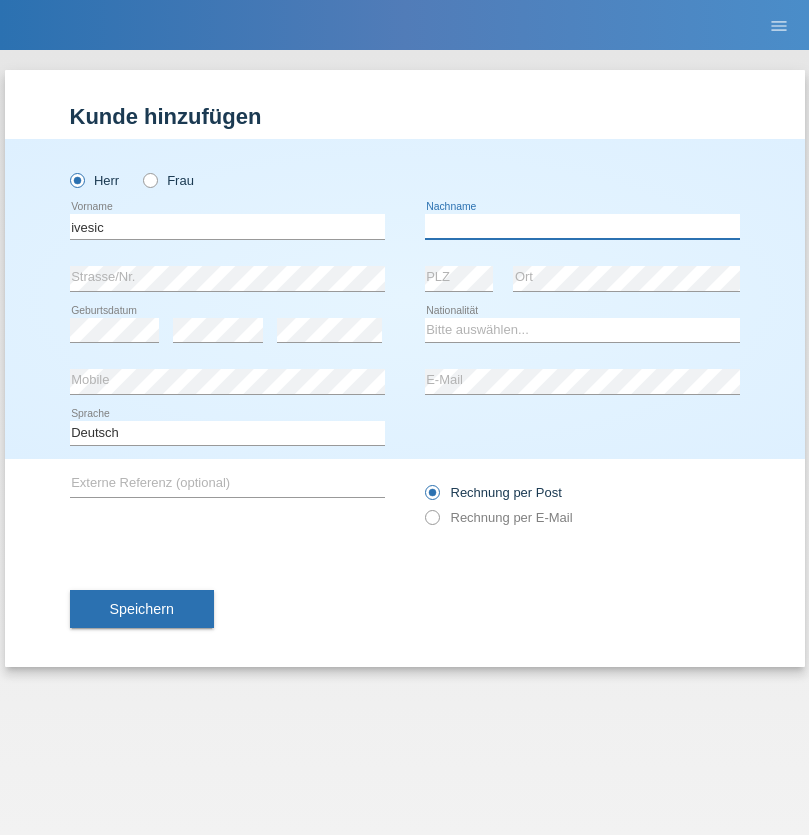 click at bounding box center (582, 226) 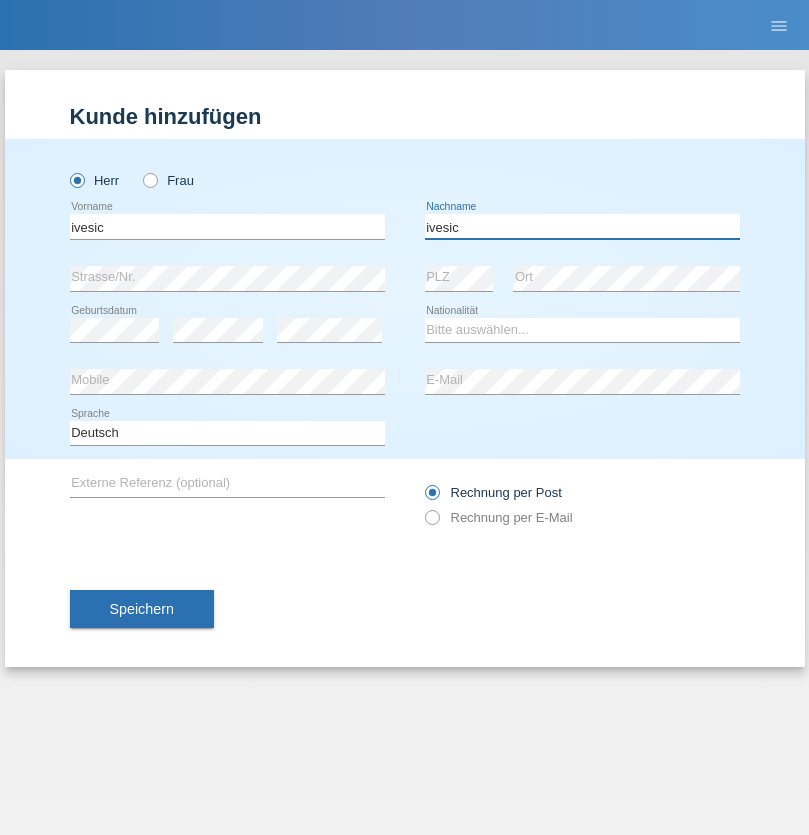 type on "ivesic" 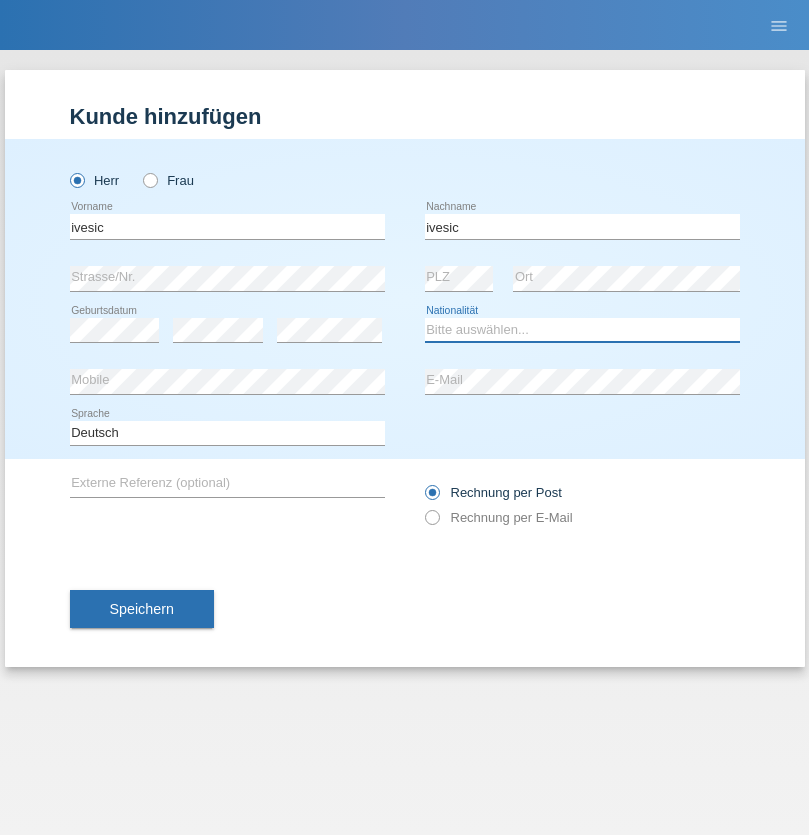 select on "CH" 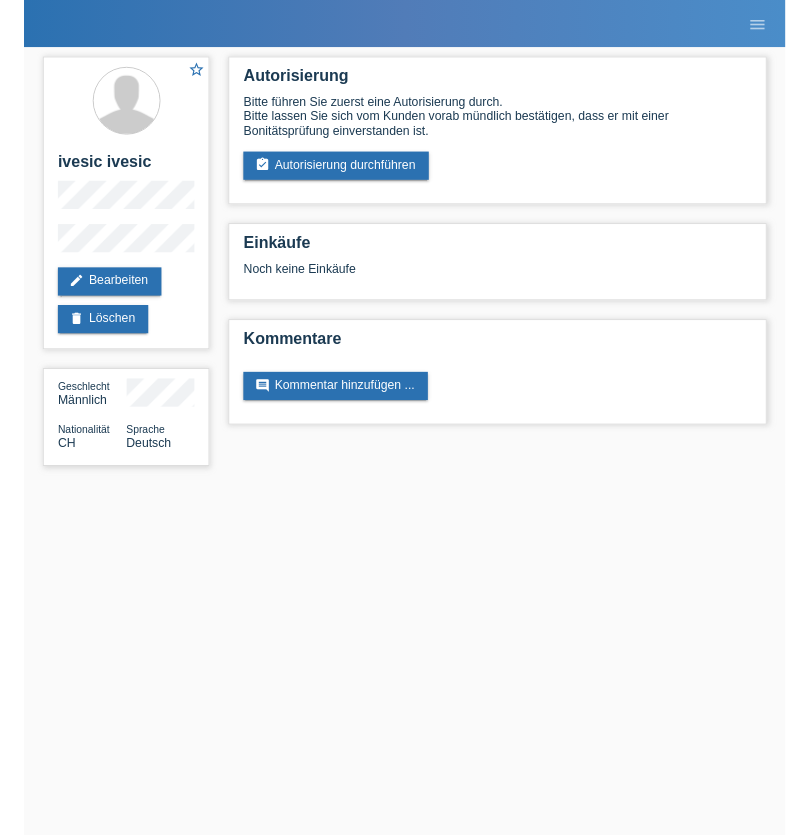 scroll, scrollTop: 0, scrollLeft: 0, axis: both 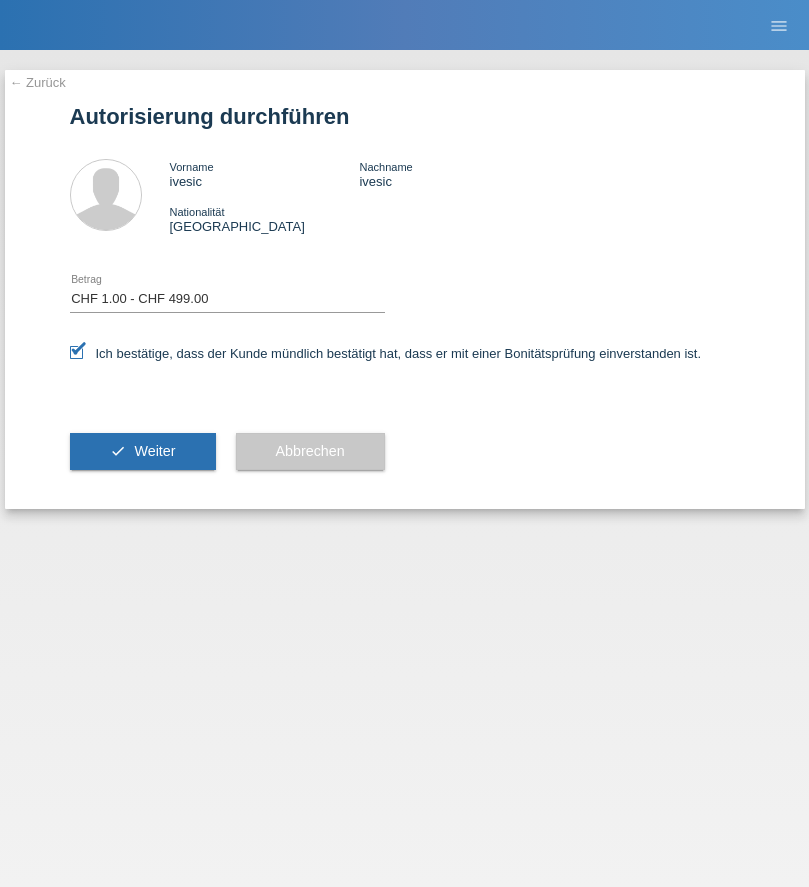 select on "1" 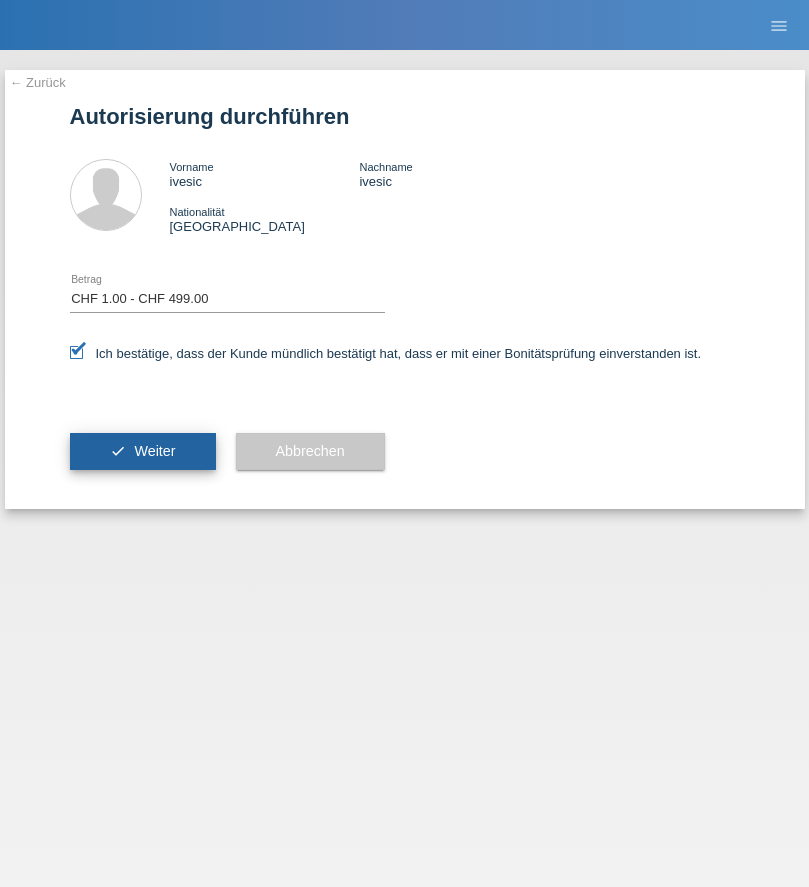 click on "Weiter" at bounding box center (154, 451) 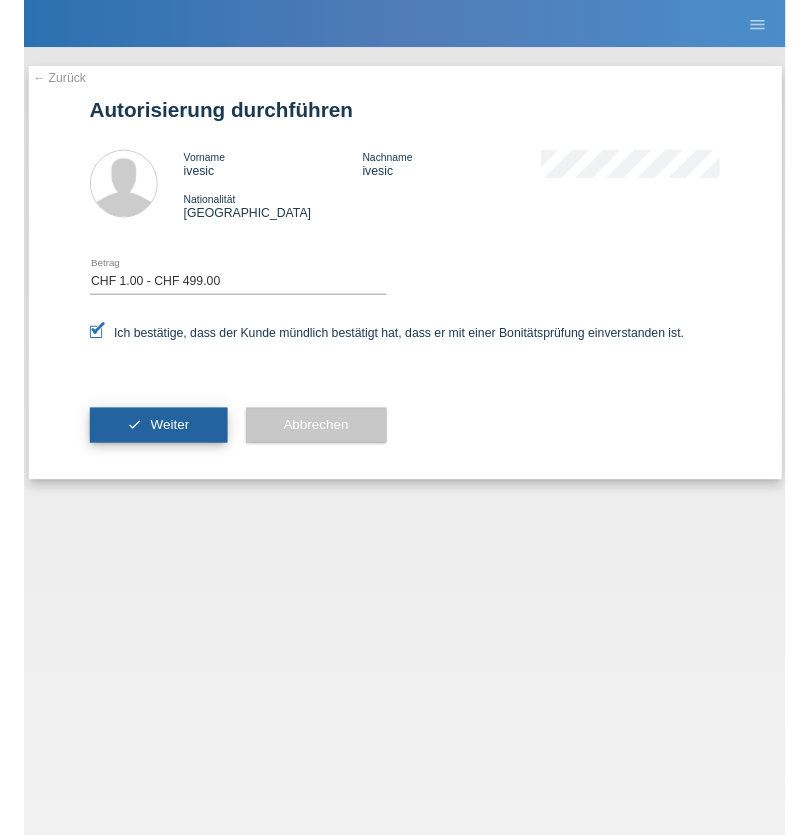 scroll, scrollTop: 0, scrollLeft: 0, axis: both 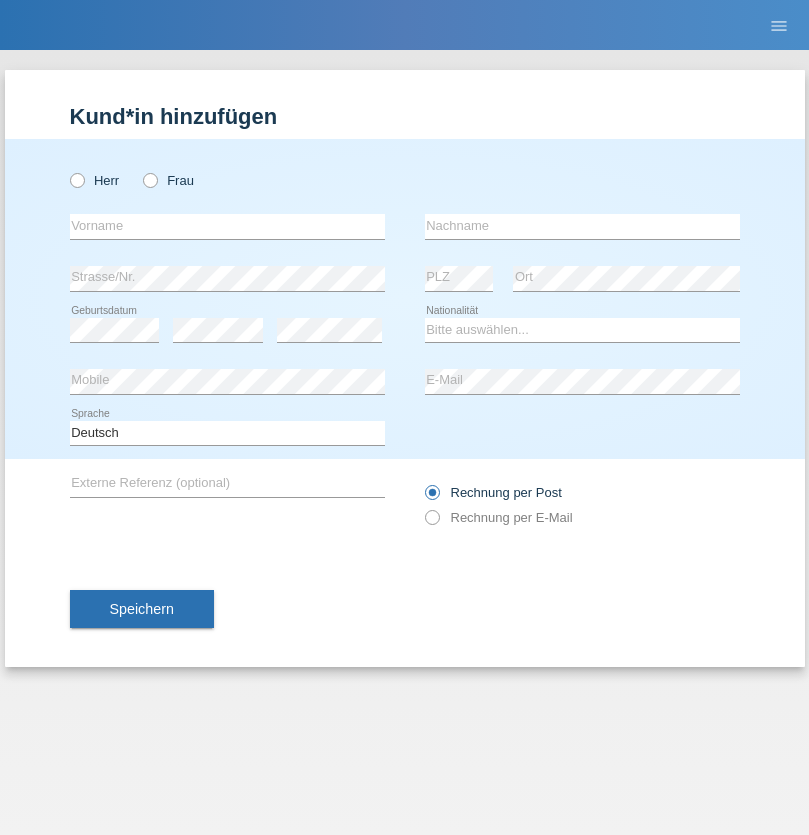 radio on "true" 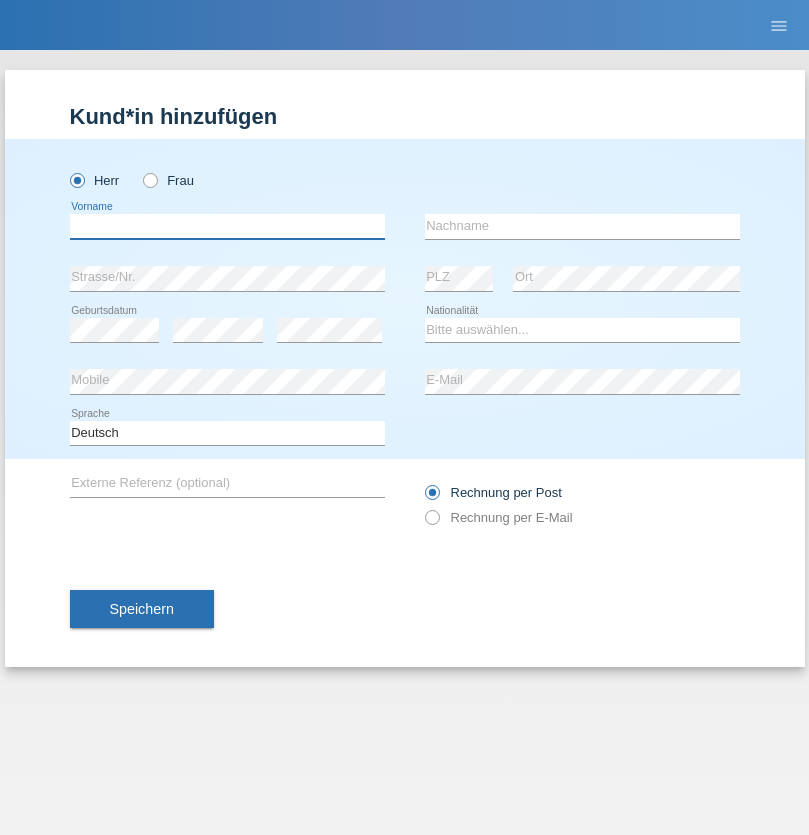 click at bounding box center [227, 226] 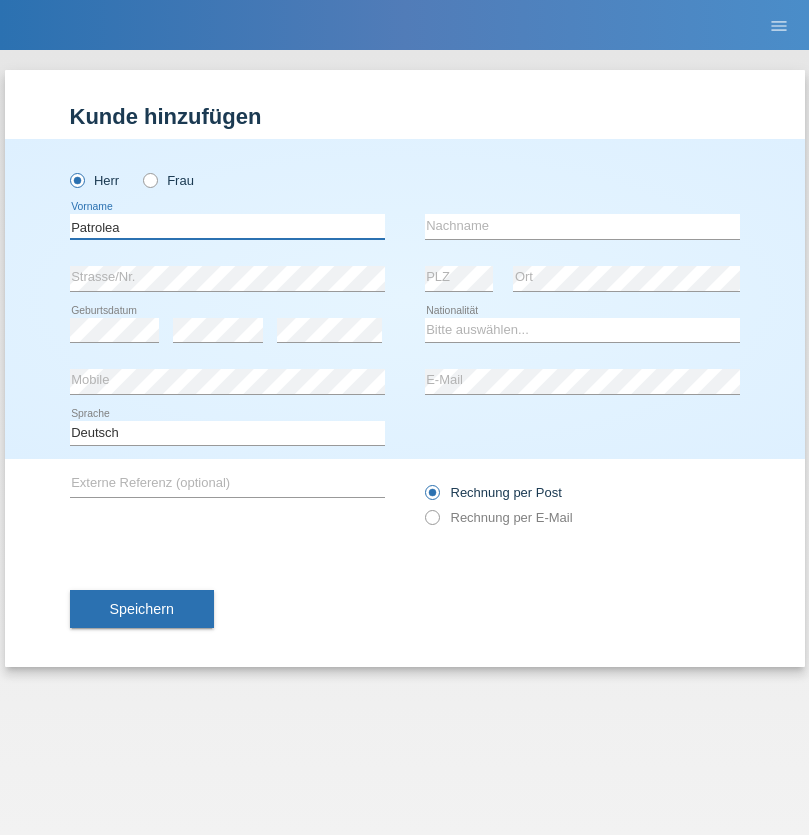 type on "Patrolea" 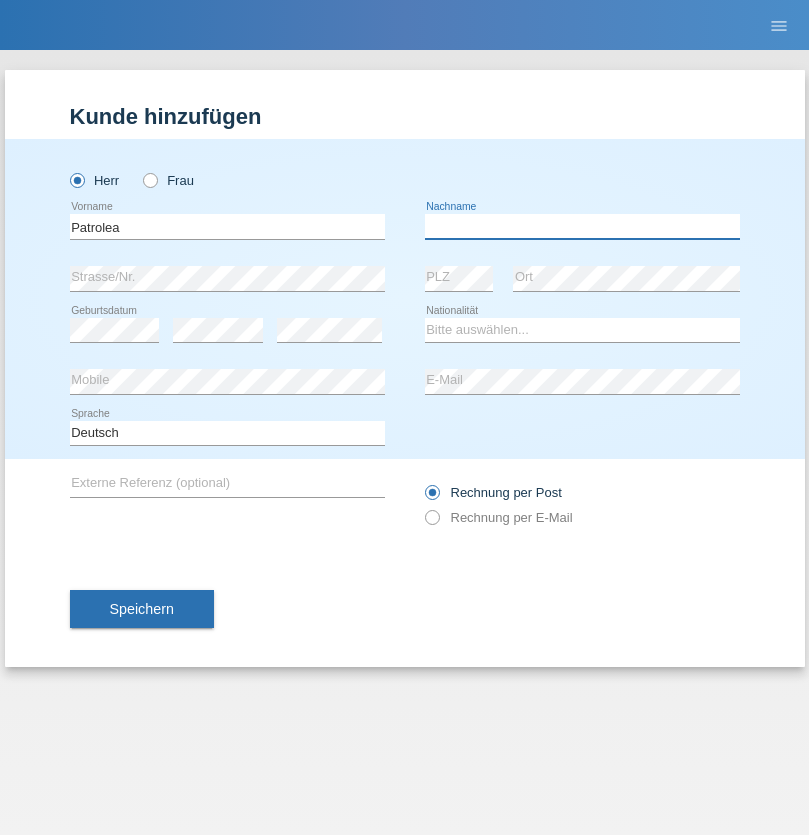 click at bounding box center [582, 226] 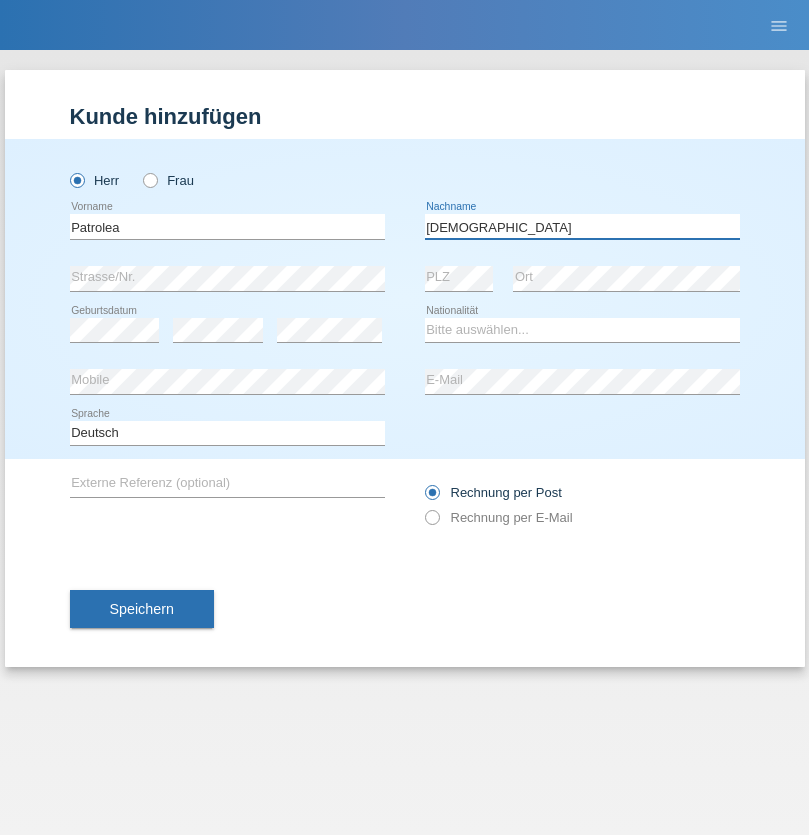 type on "Razvan" 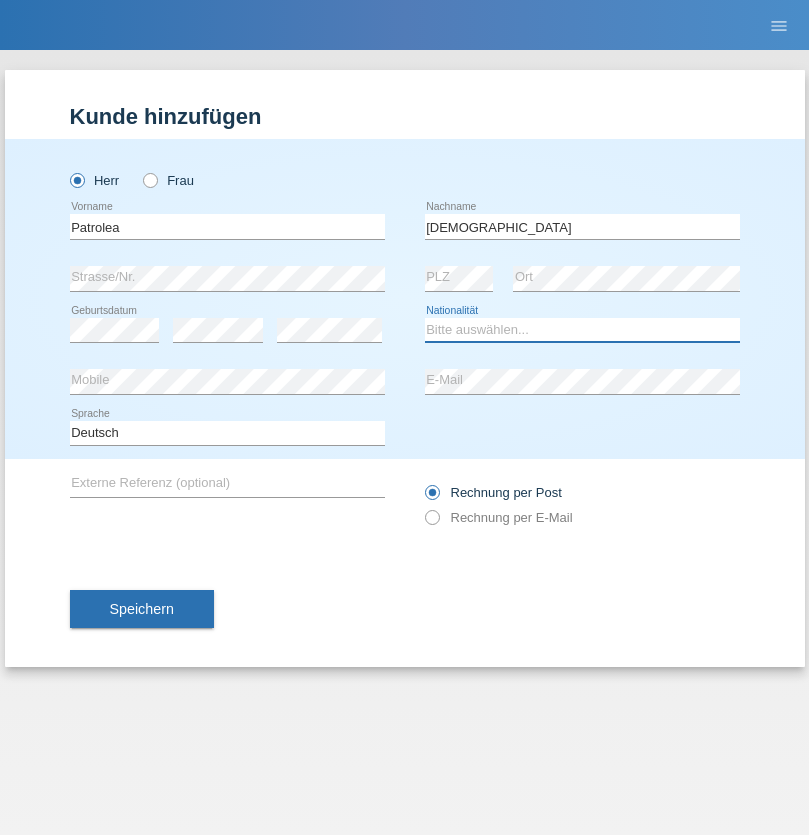 select on "OM" 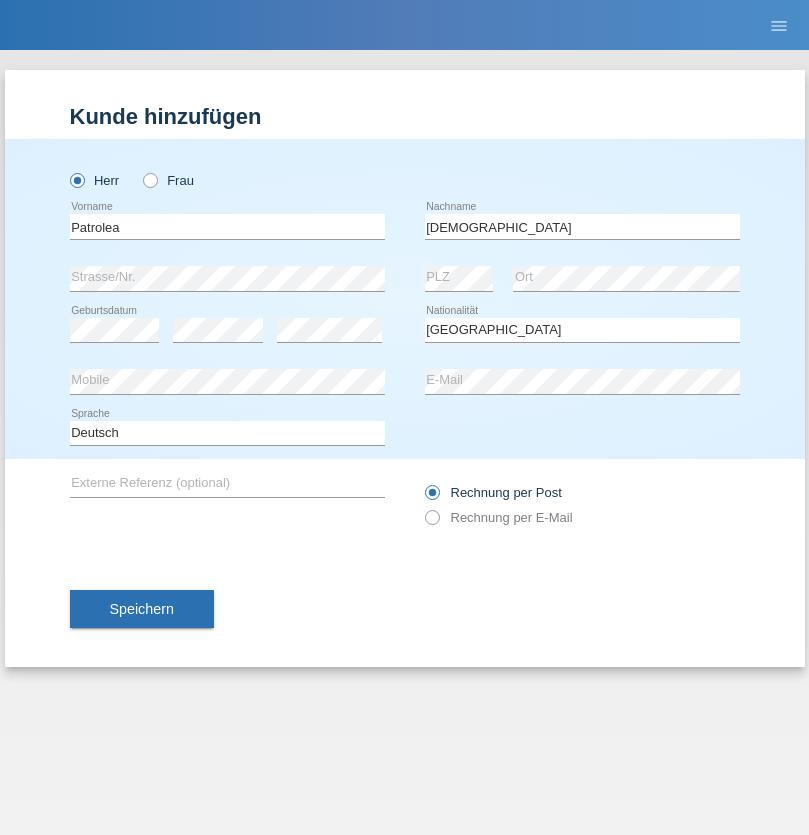 select on "C" 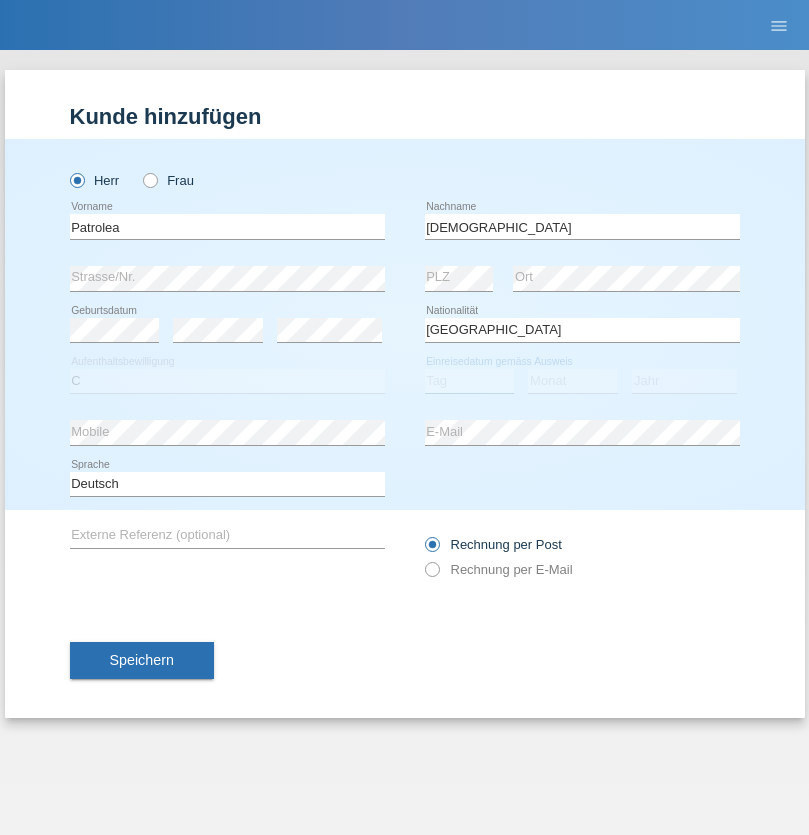 select on "30" 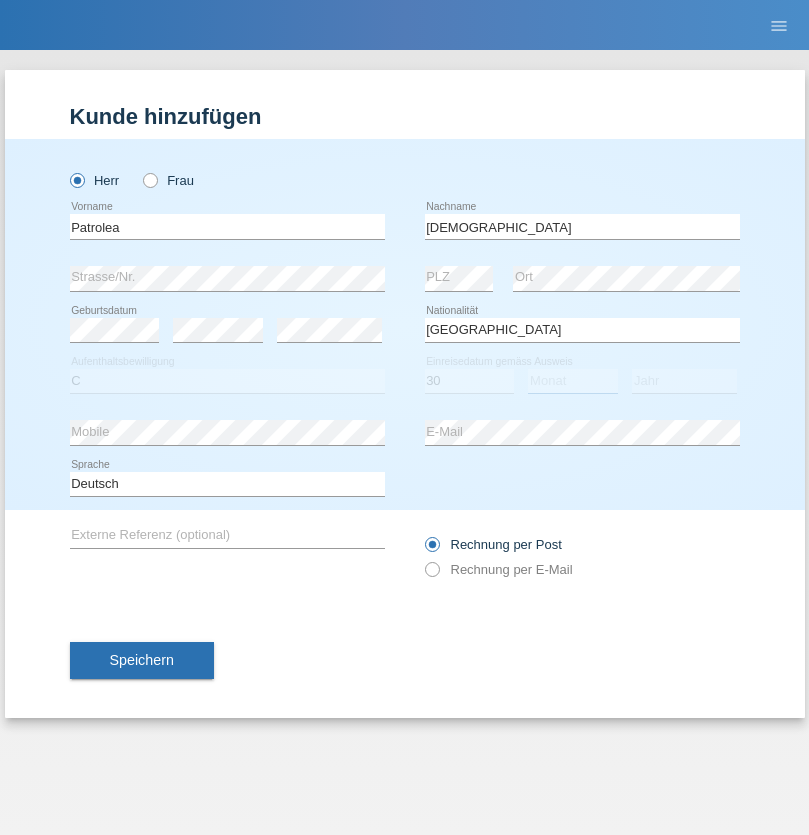 select on "10" 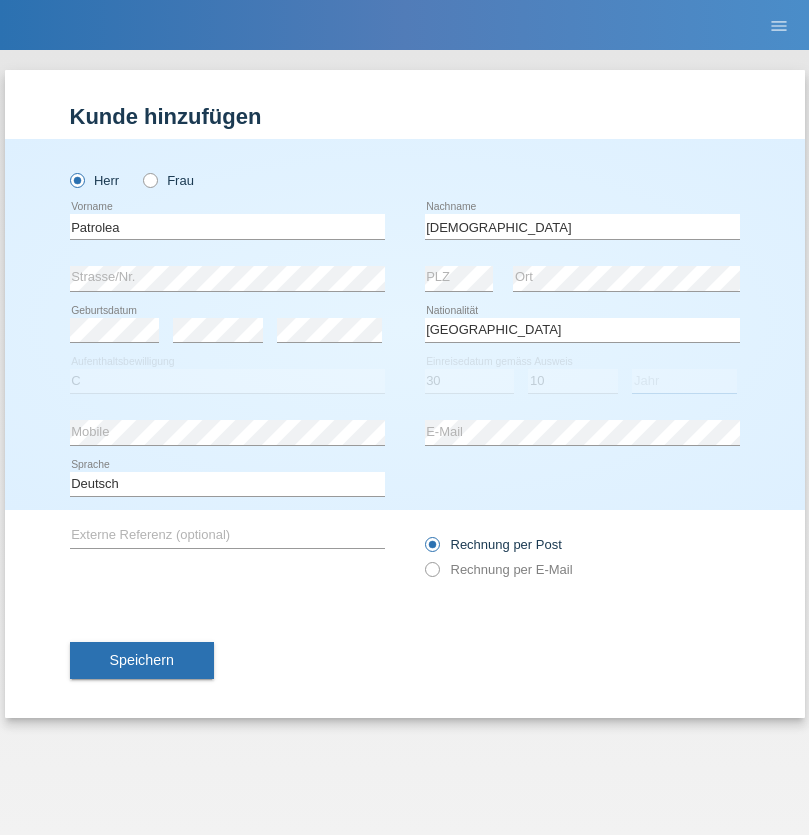 select on "2021" 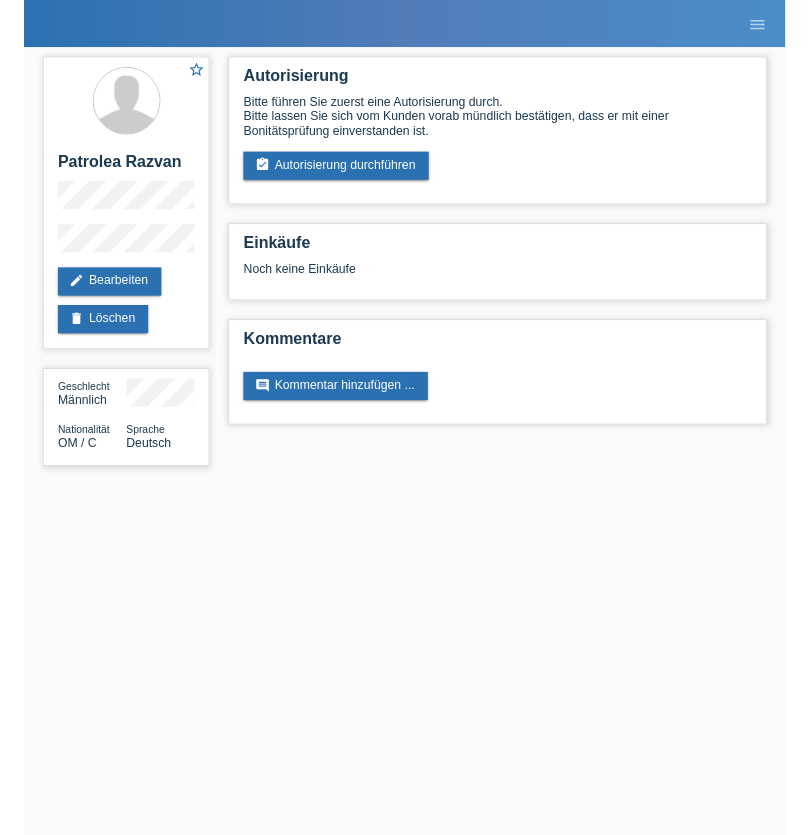 scroll, scrollTop: 0, scrollLeft: 0, axis: both 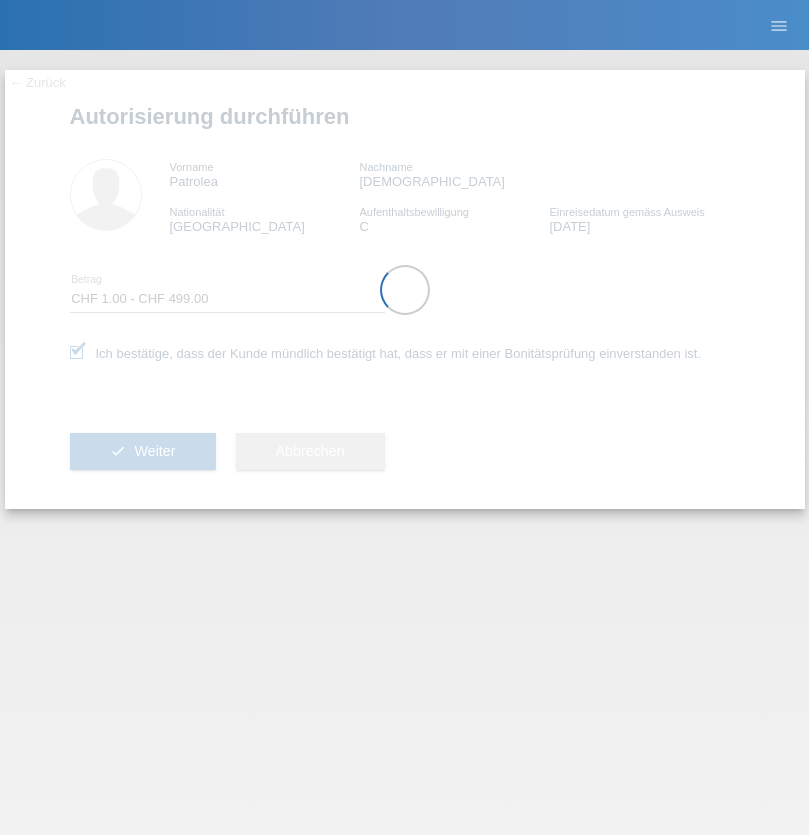 select on "1" 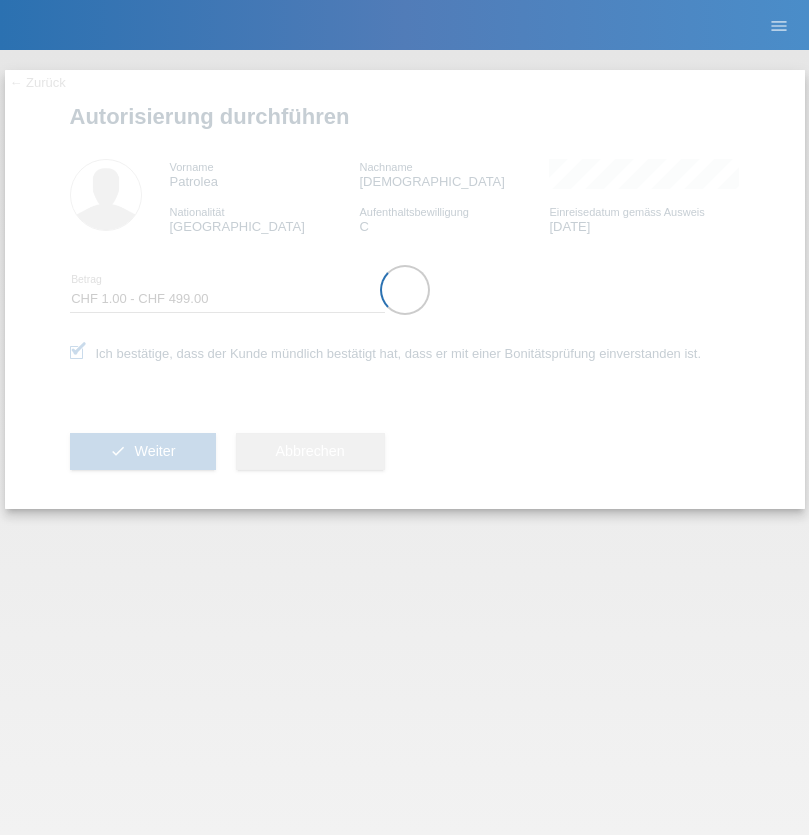 scroll, scrollTop: 0, scrollLeft: 0, axis: both 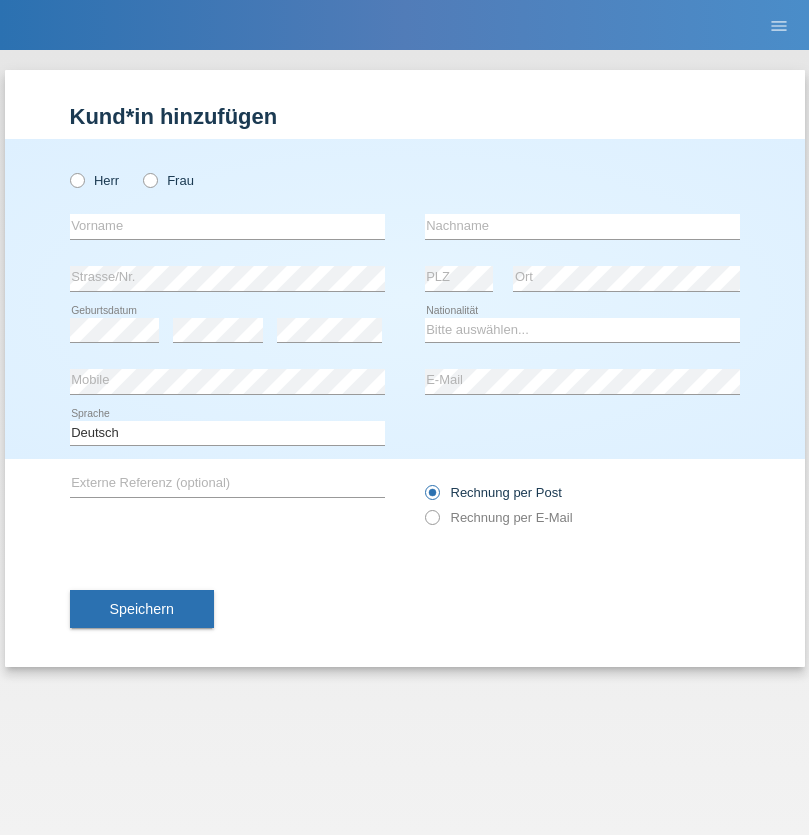 radio on "true" 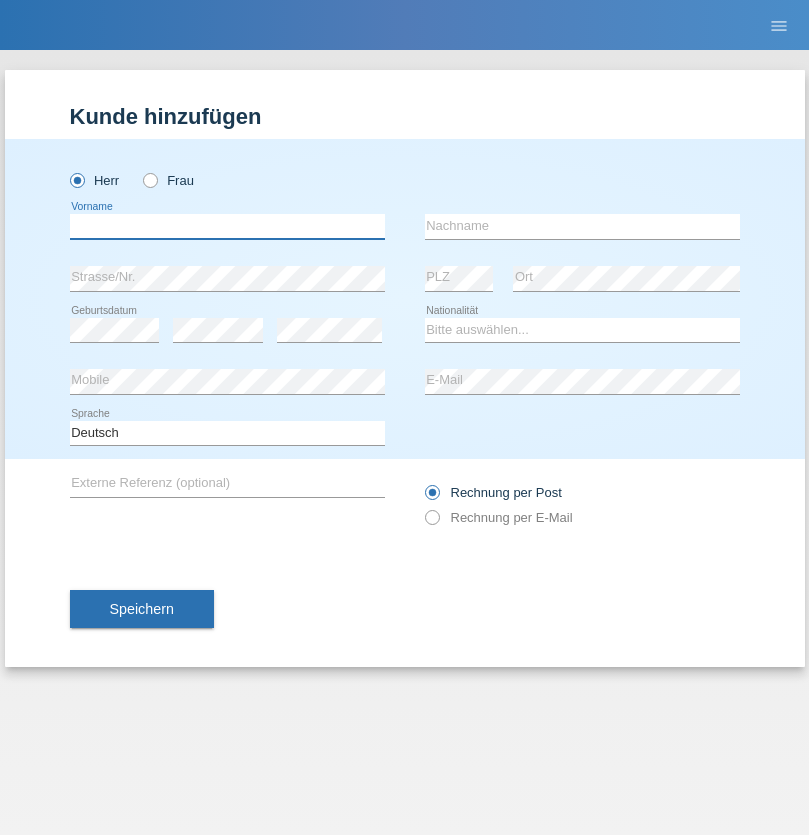 click at bounding box center [227, 226] 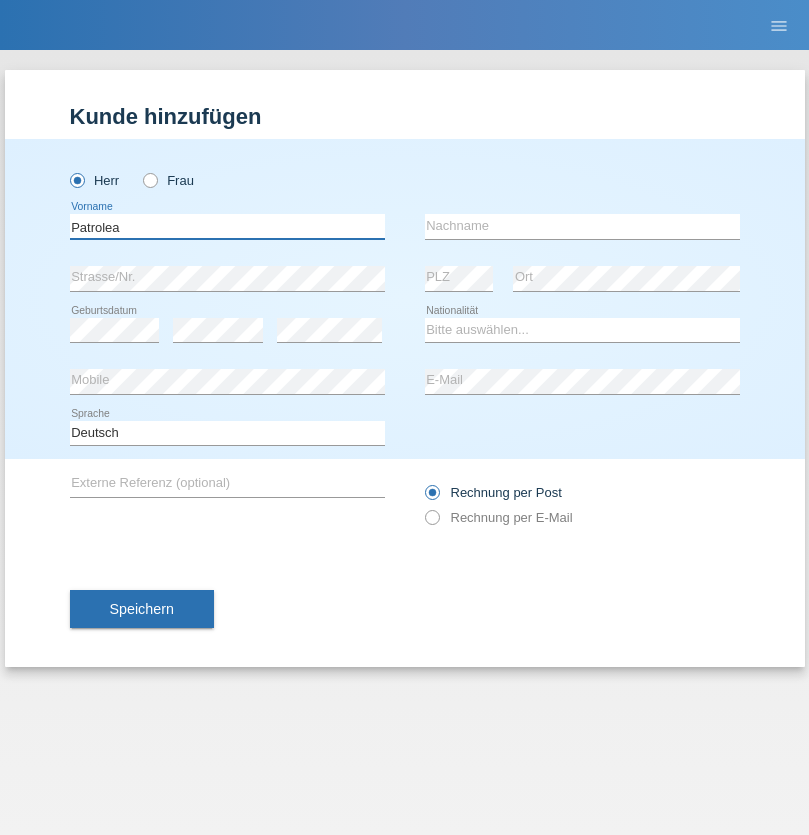 type on "Patrolea" 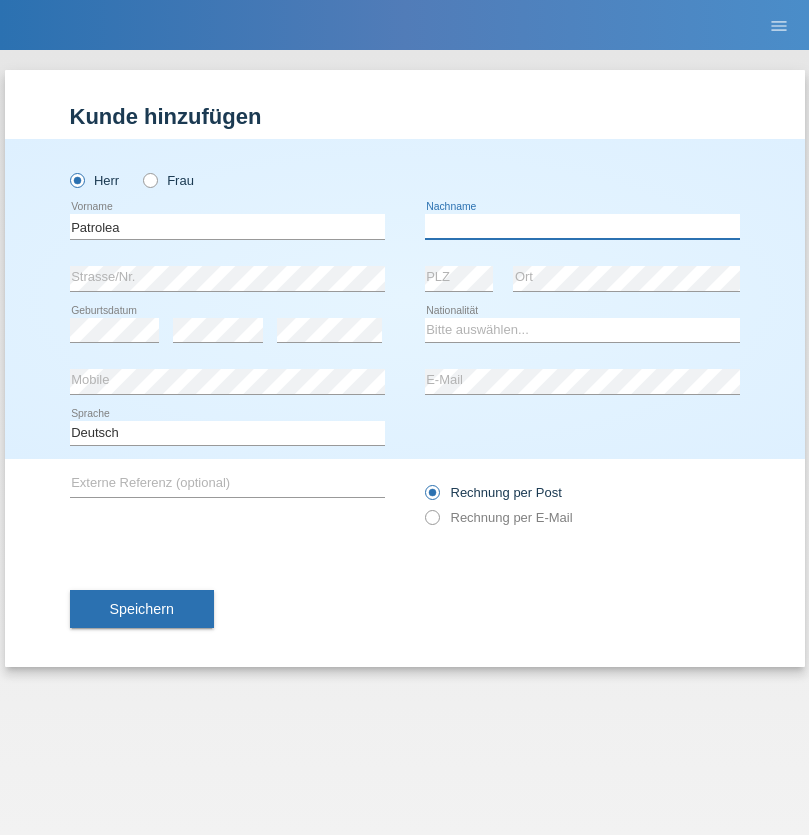 click at bounding box center [582, 226] 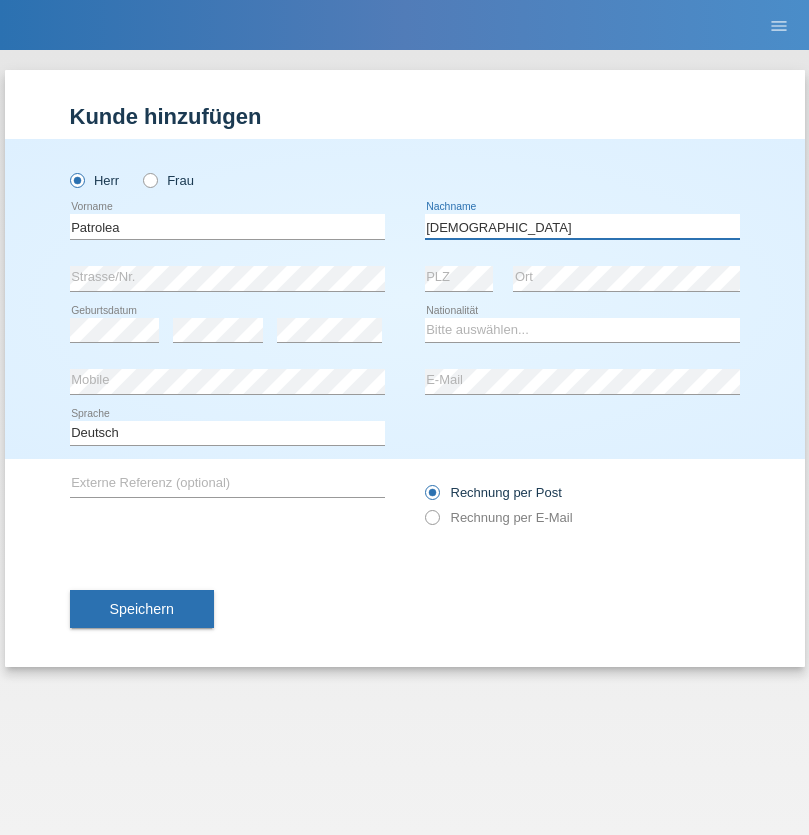type on "[DEMOGRAPHIC_DATA]" 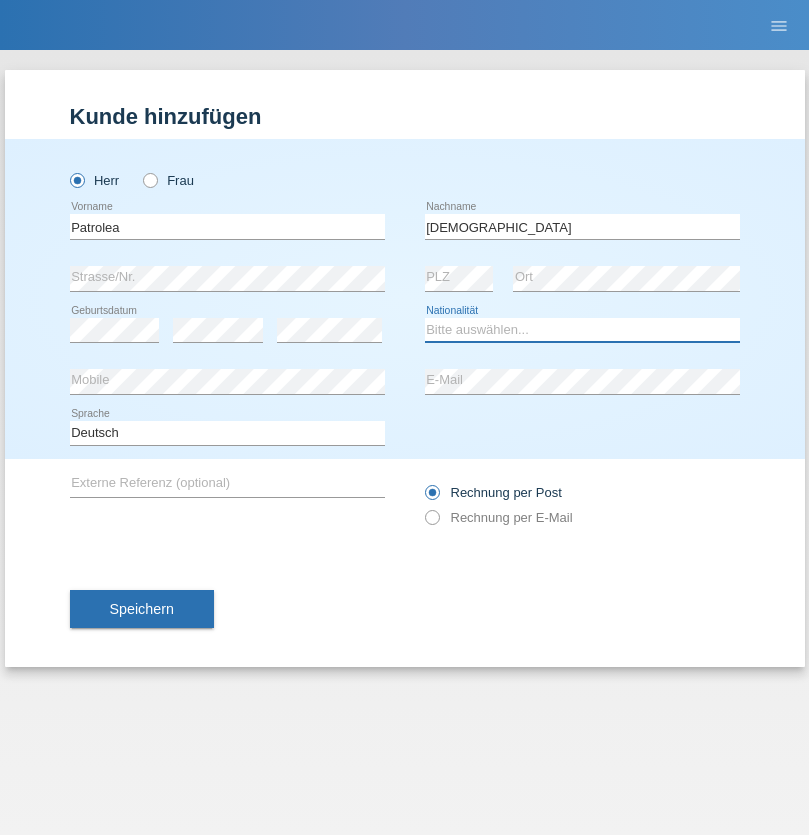 select on "OM" 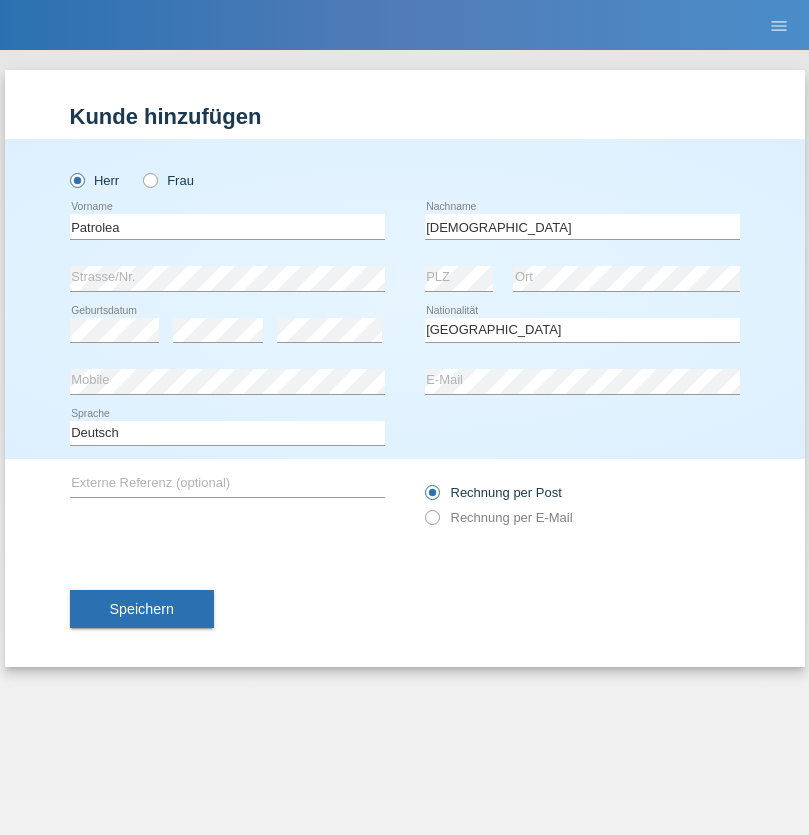 select on "C" 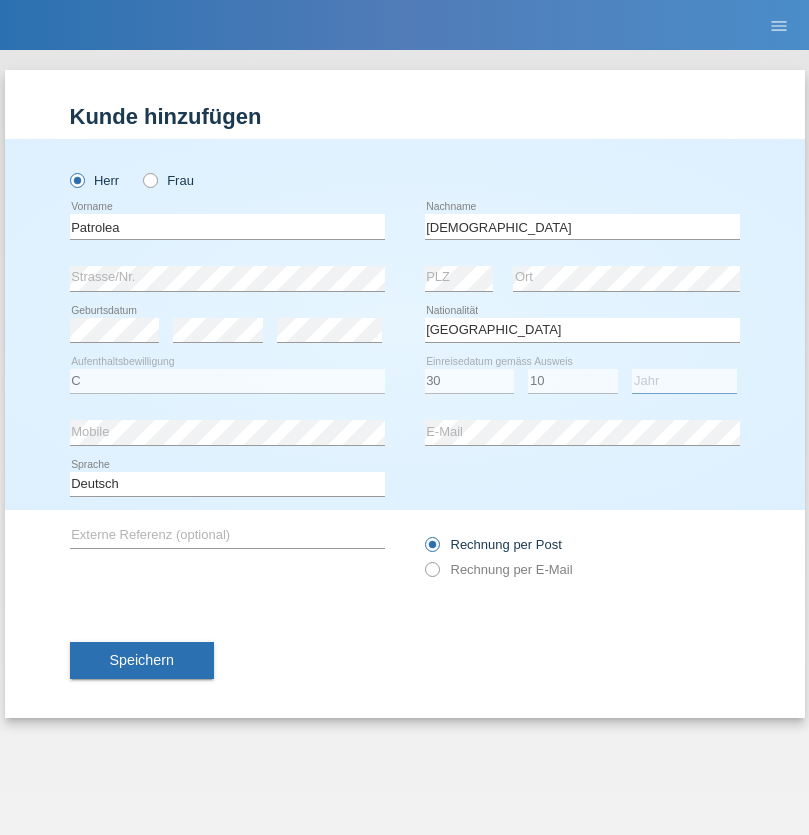 select on "2021" 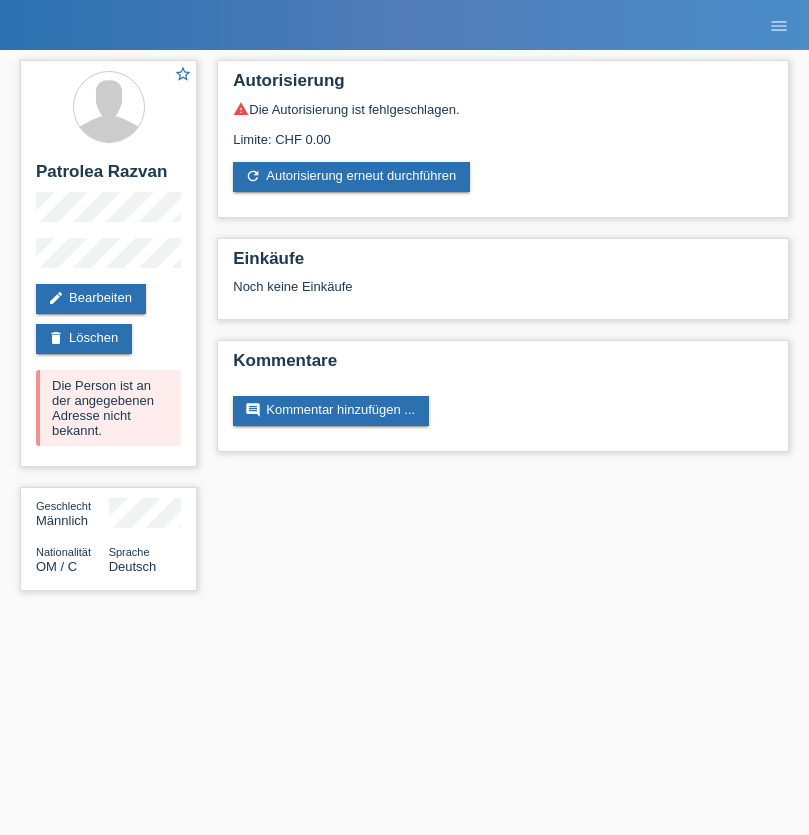 scroll, scrollTop: 0, scrollLeft: 0, axis: both 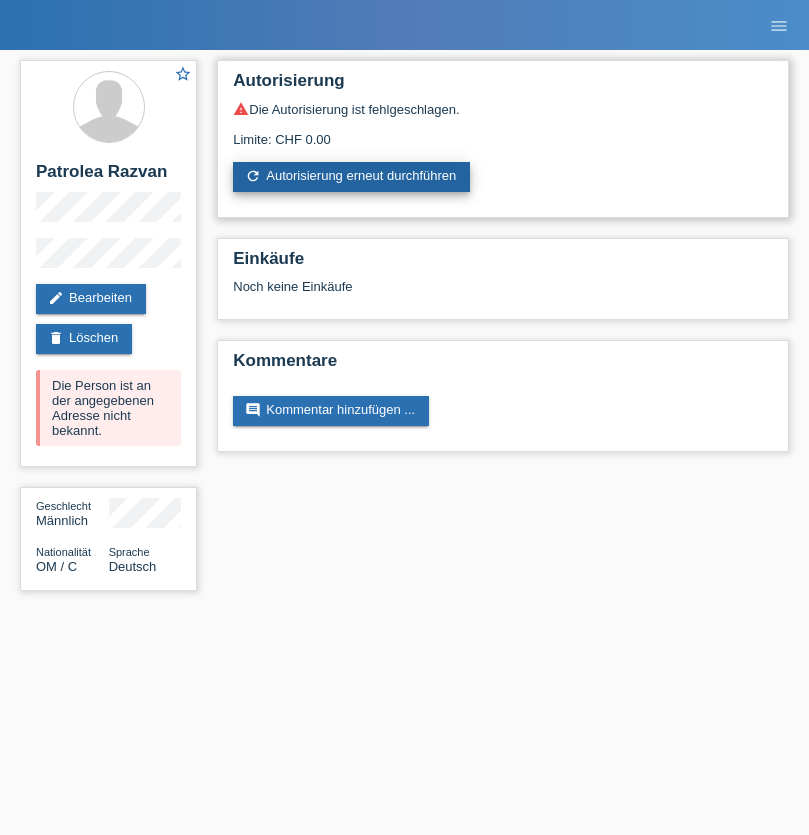 click on "refresh  Autorisierung erneut durchführen" at bounding box center [351, 177] 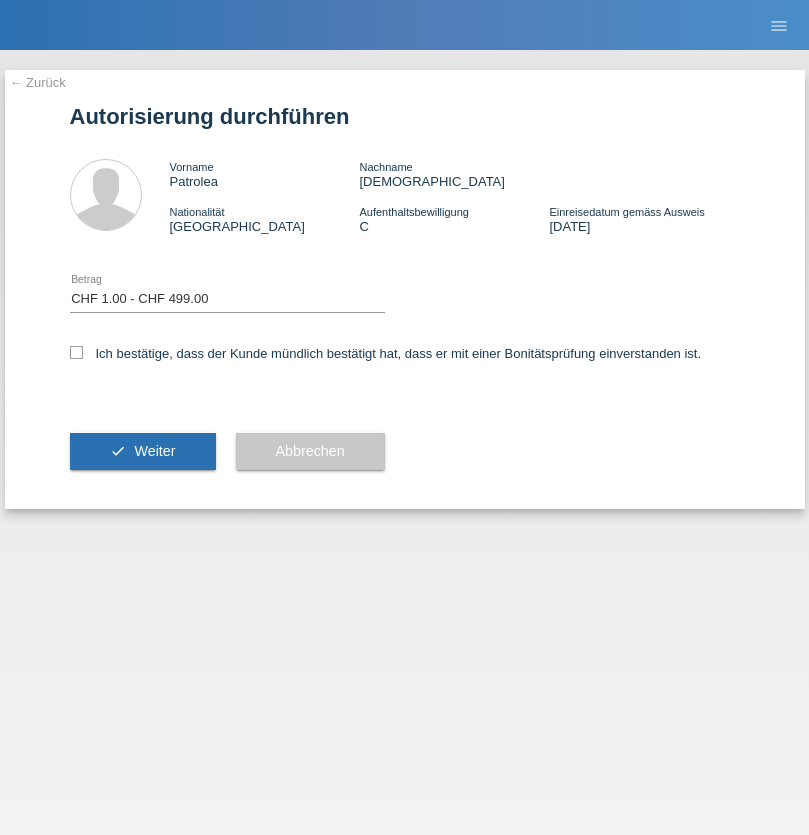 select on "1" 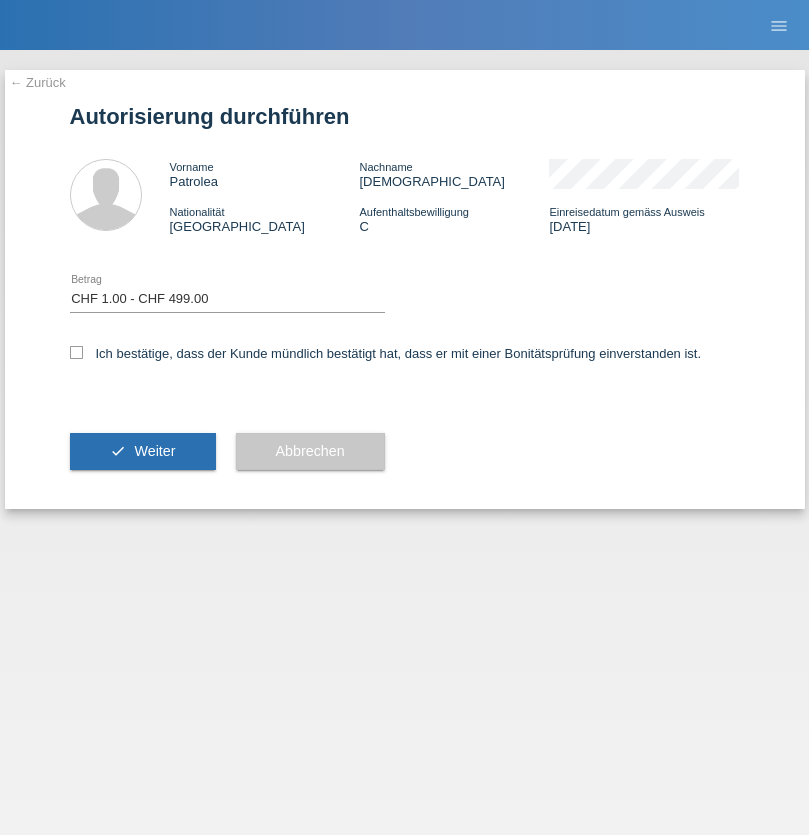 checkbox on "true" 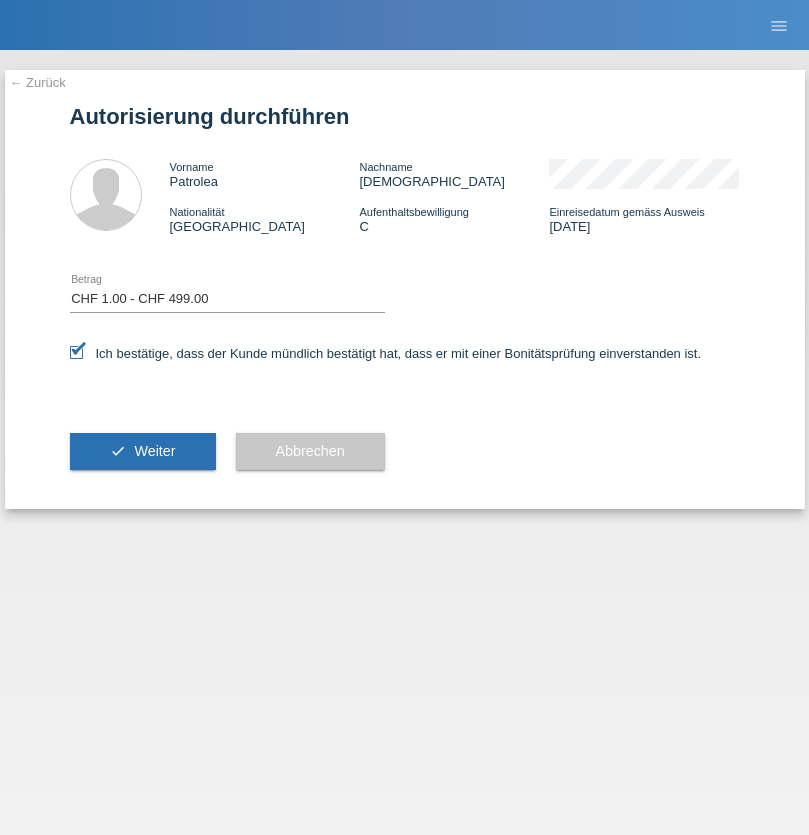 scroll, scrollTop: 0, scrollLeft: 0, axis: both 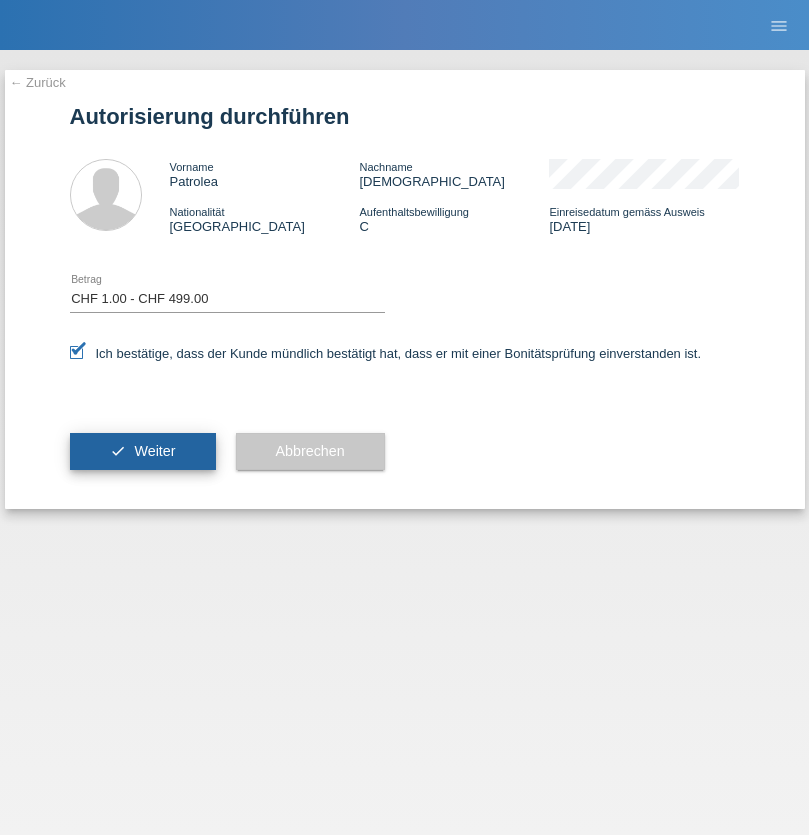 click on "Weiter" at bounding box center [154, 451] 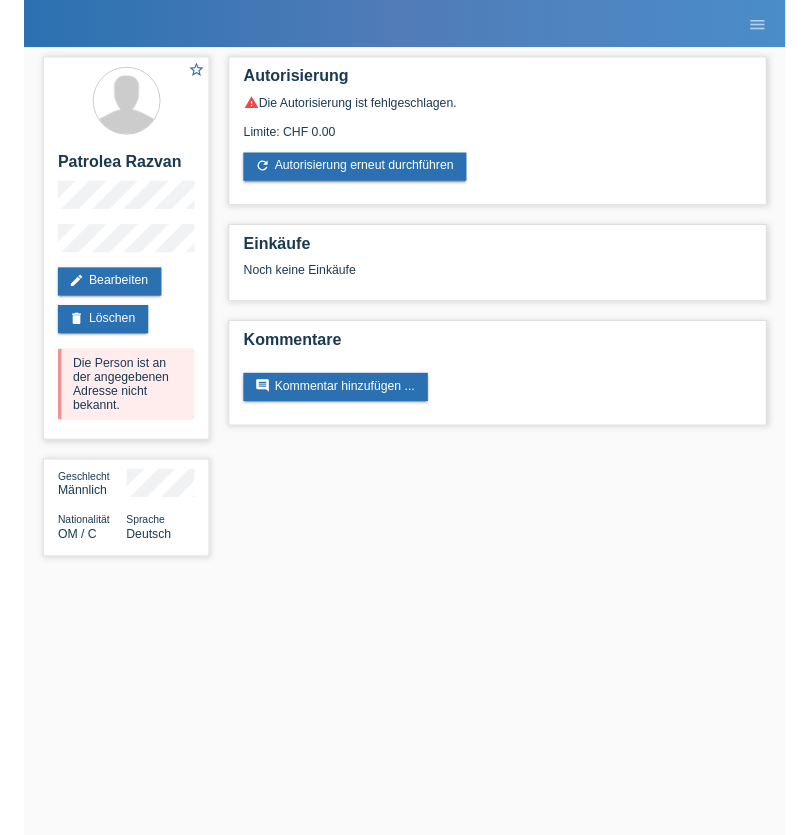 scroll, scrollTop: 0, scrollLeft: 0, axis: both 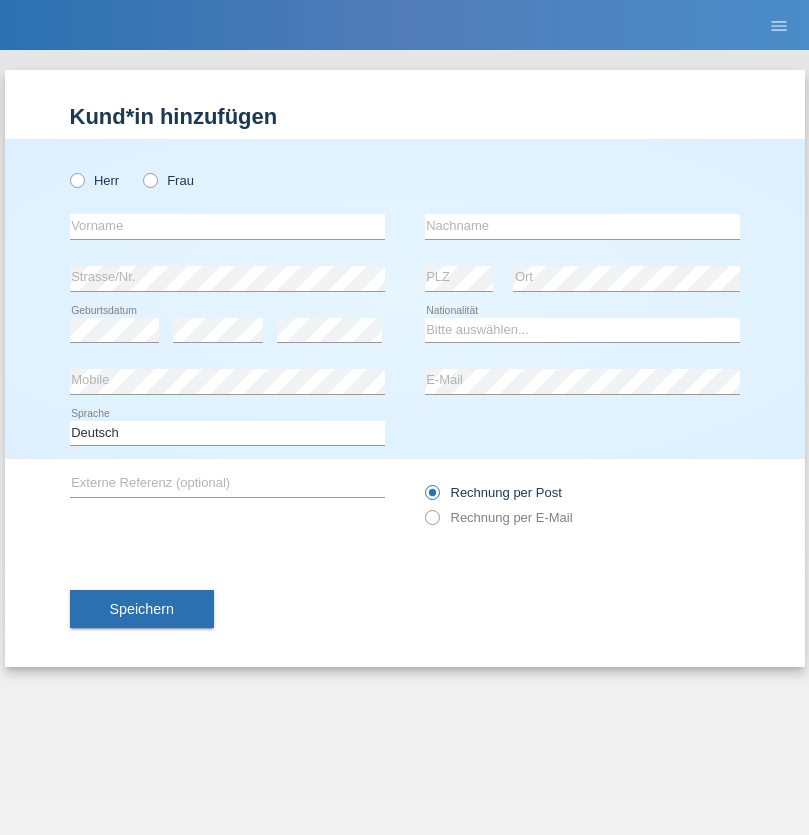 radio on "true" 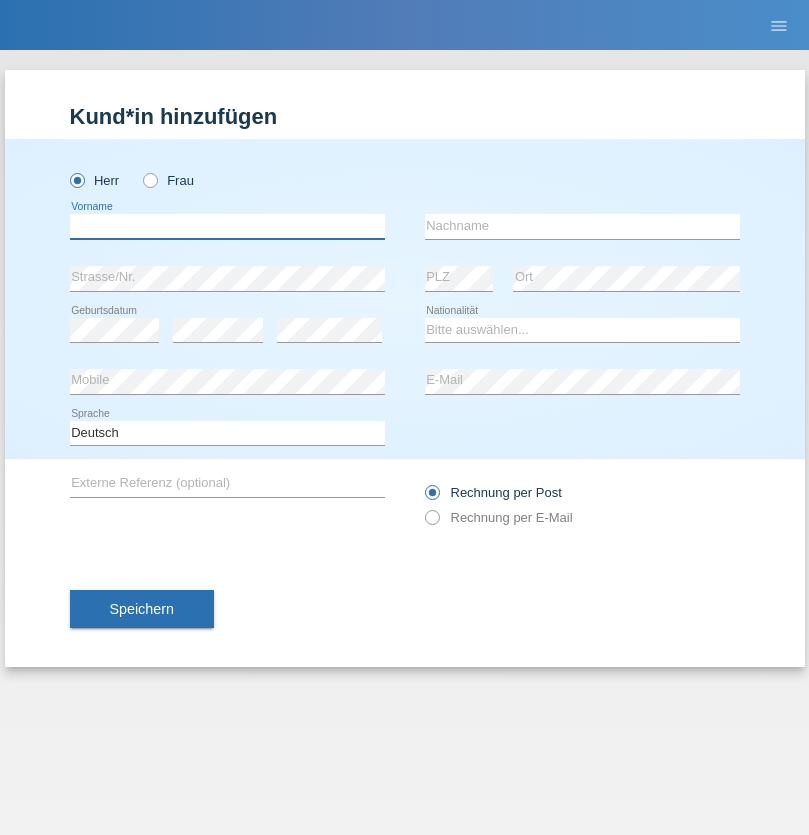 click at bounding box center (227, 226) 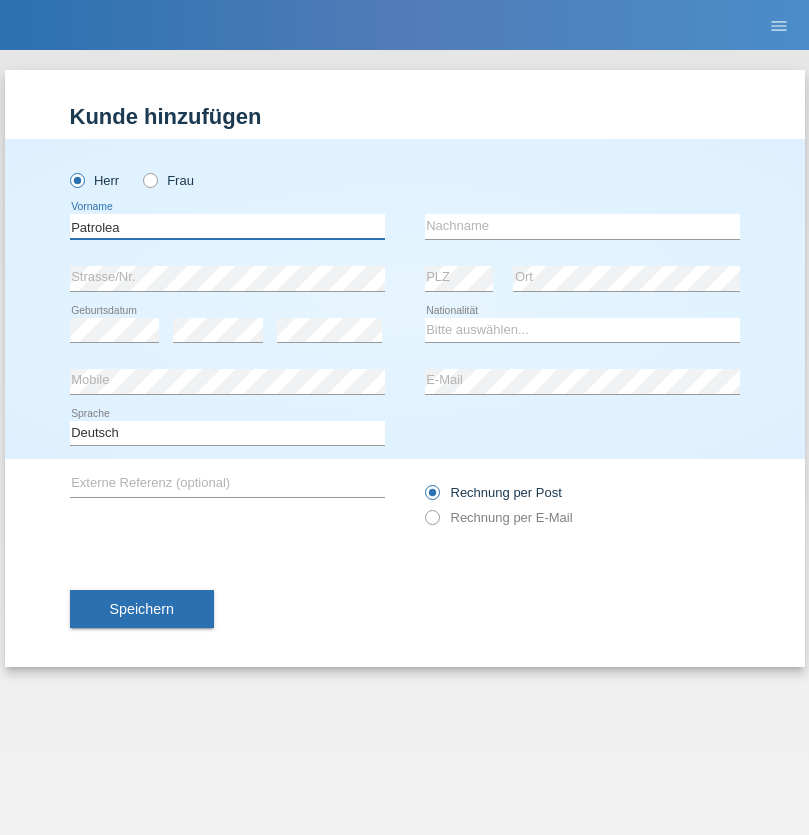 type on "Patrolea" 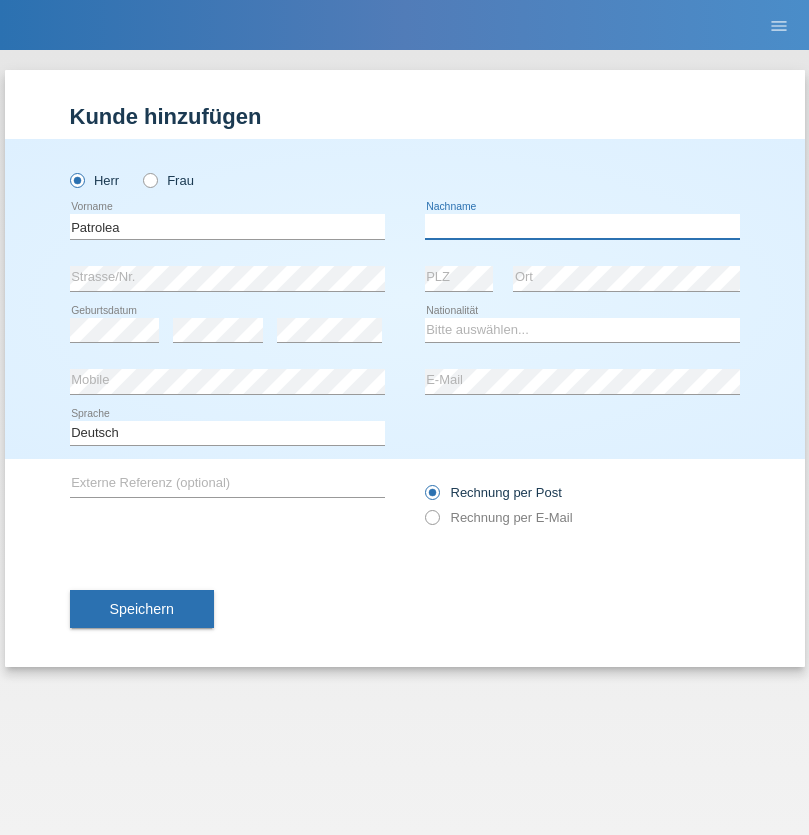 click at bounding box center (582, 226) 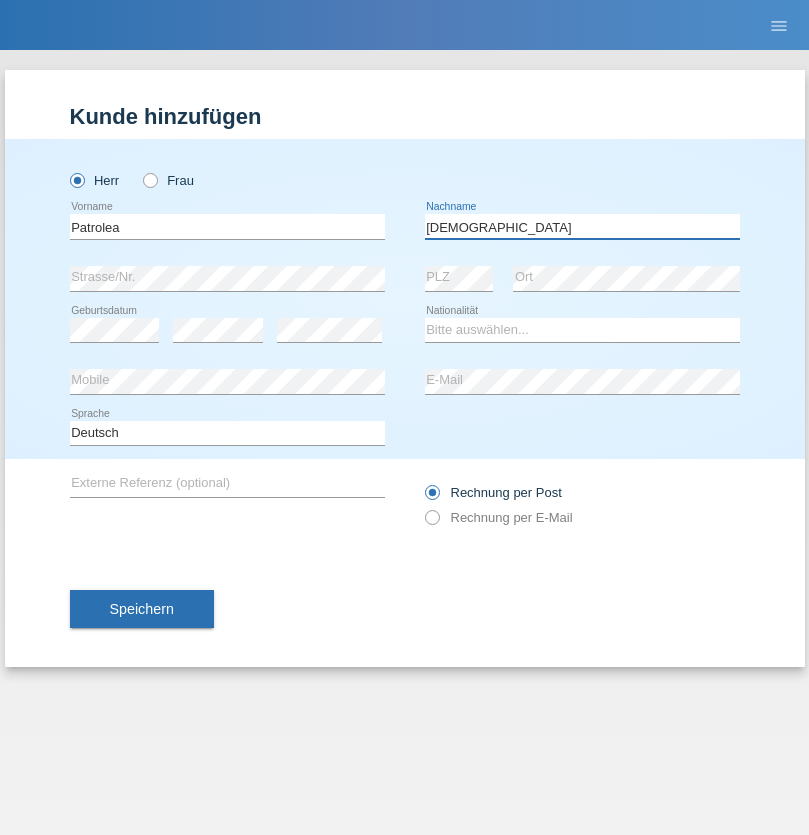 type on "[DEMOGRAPHIC_DATA]" 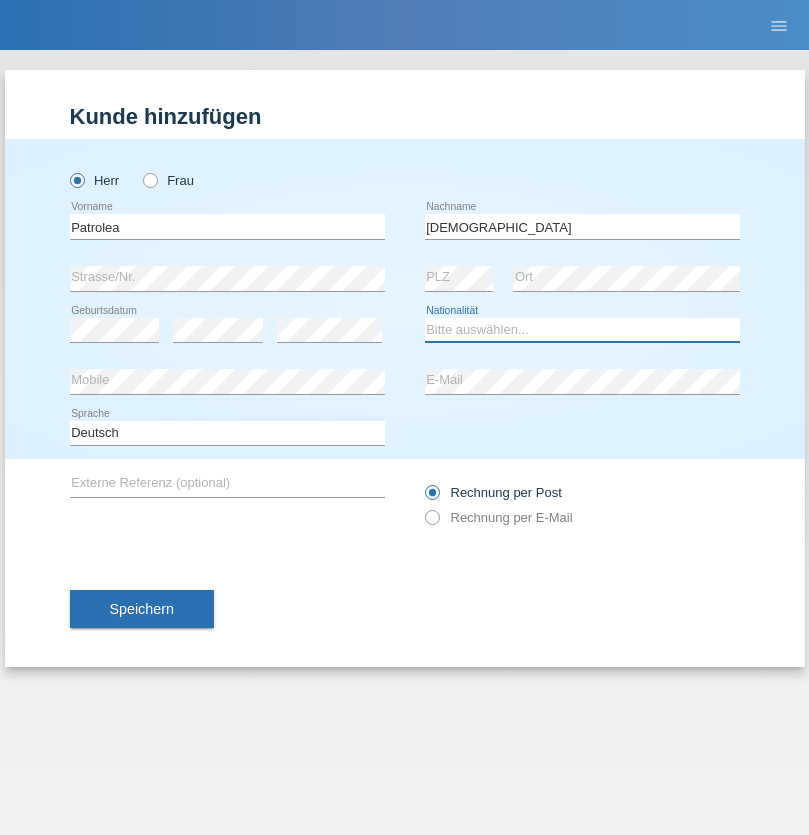 select on "OM" 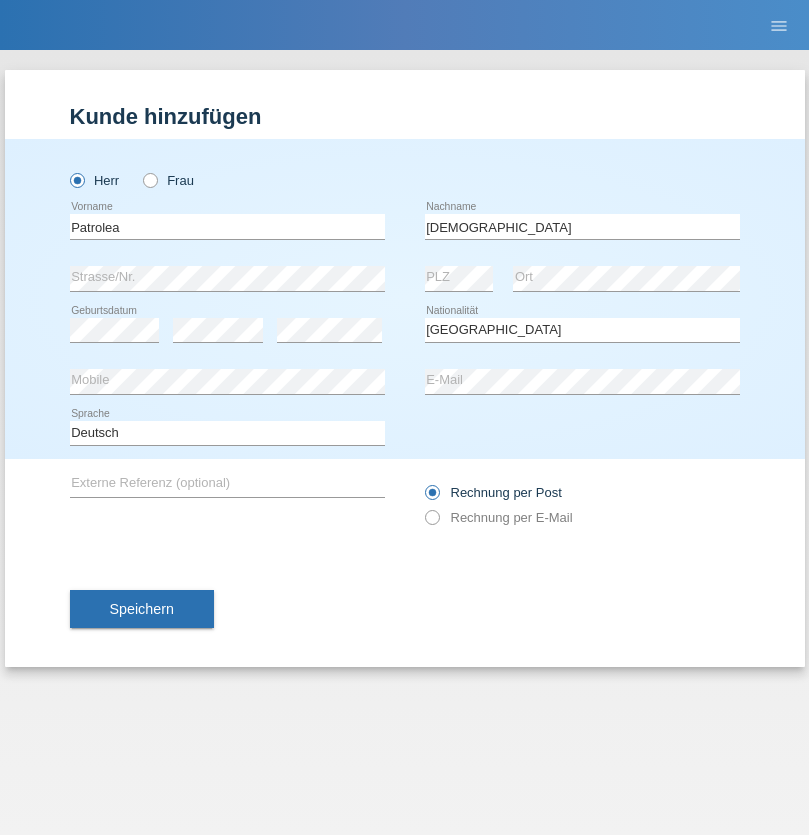 select on "C" 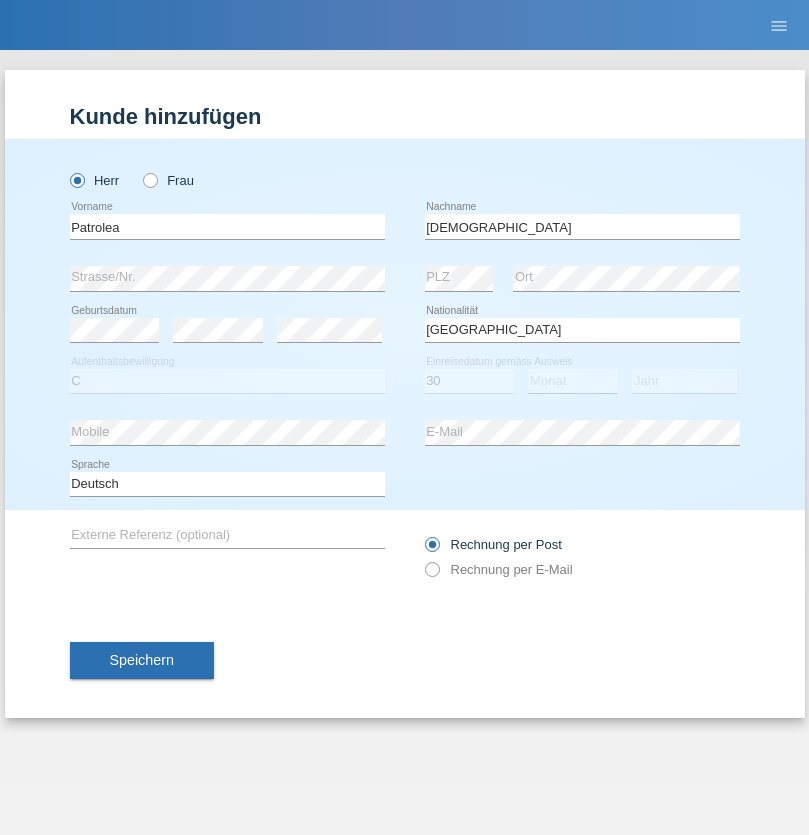 select on "10" 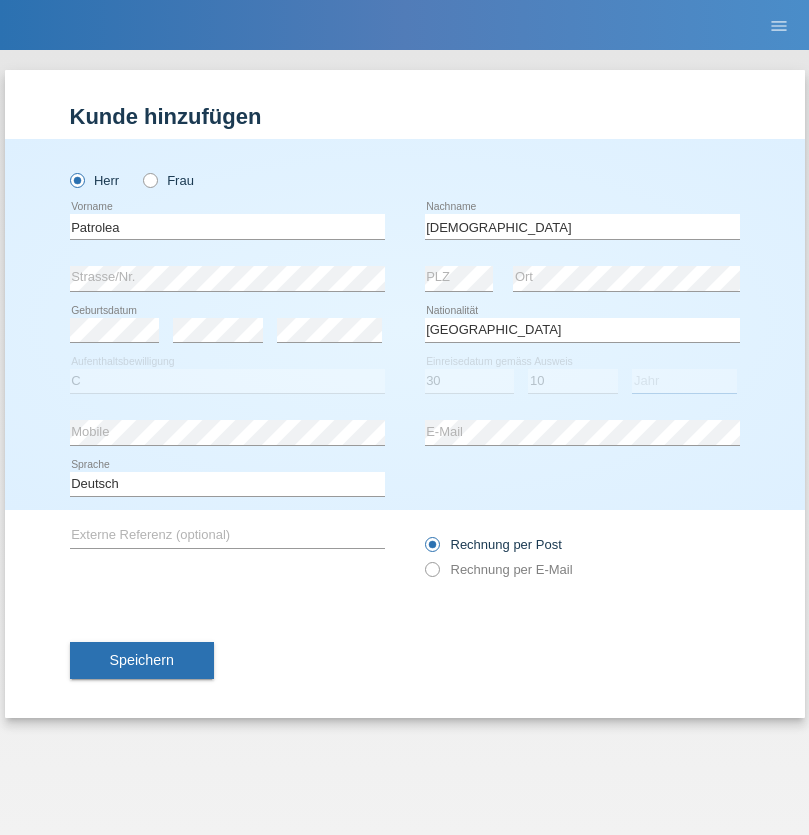 select on "2021" 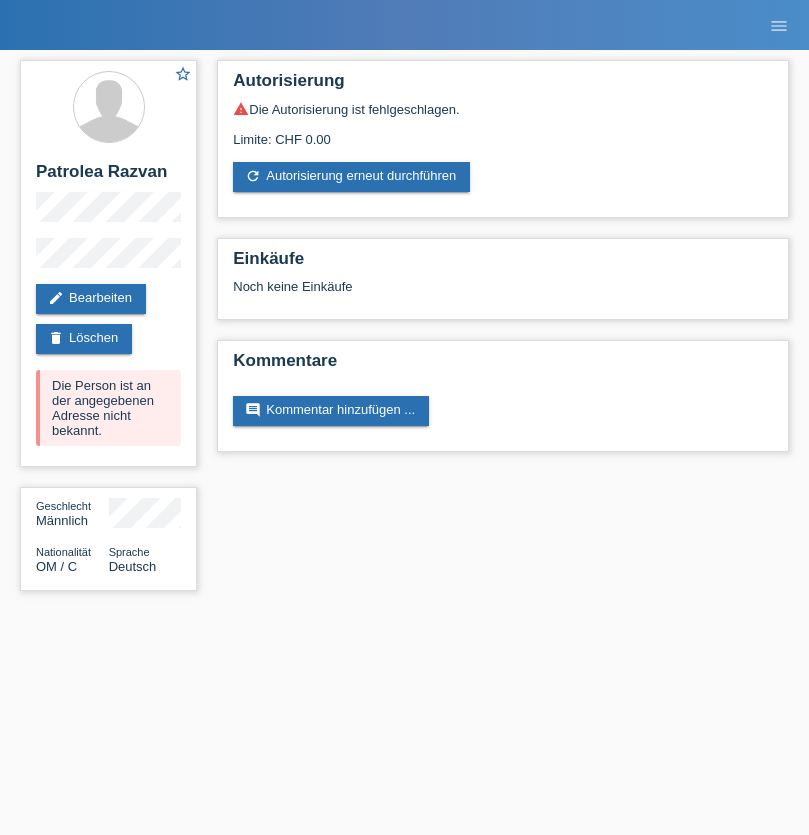 scroll, scrollTop: 0, scrollLeft: 0, axis: both 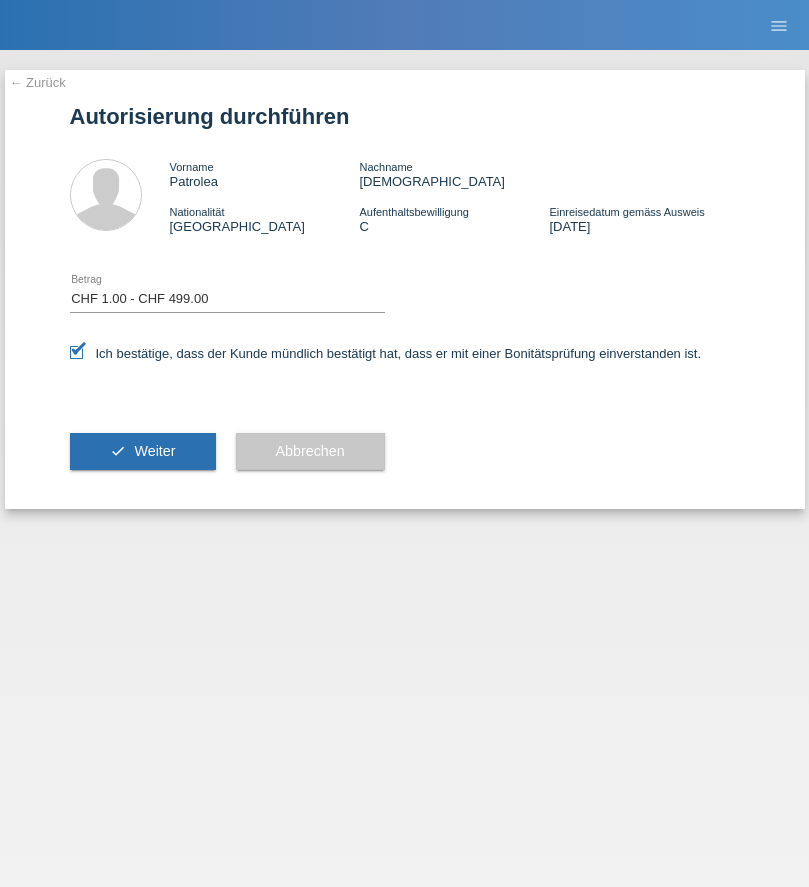 select on "1" 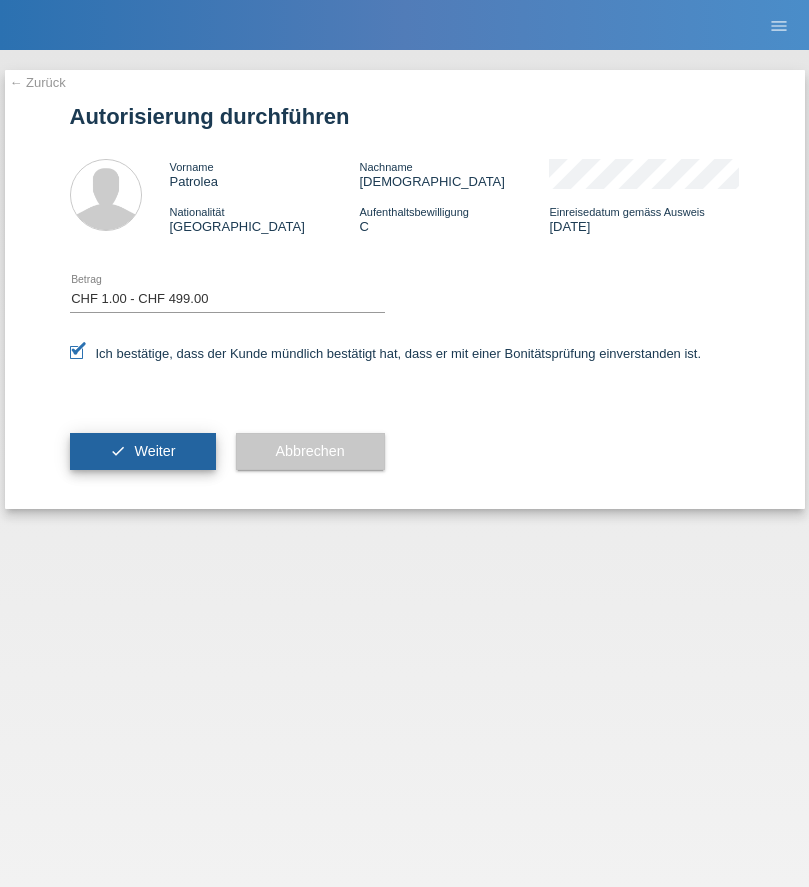 click on "Weiter" at bounding box center (154, 451) 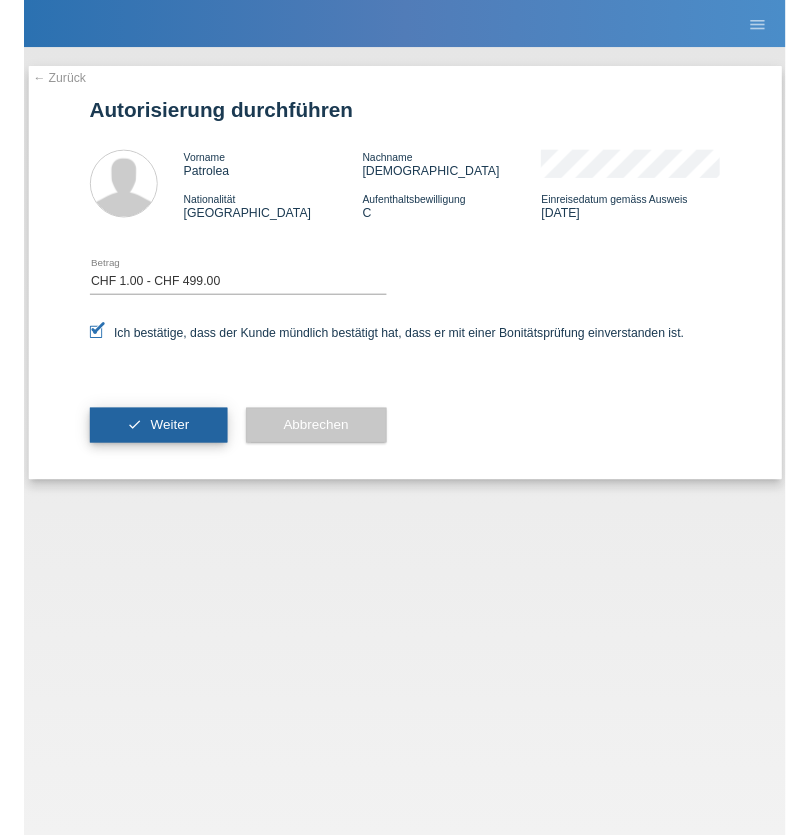 scroll, scrollTop: 0, scrollLeft: 0, axis: both 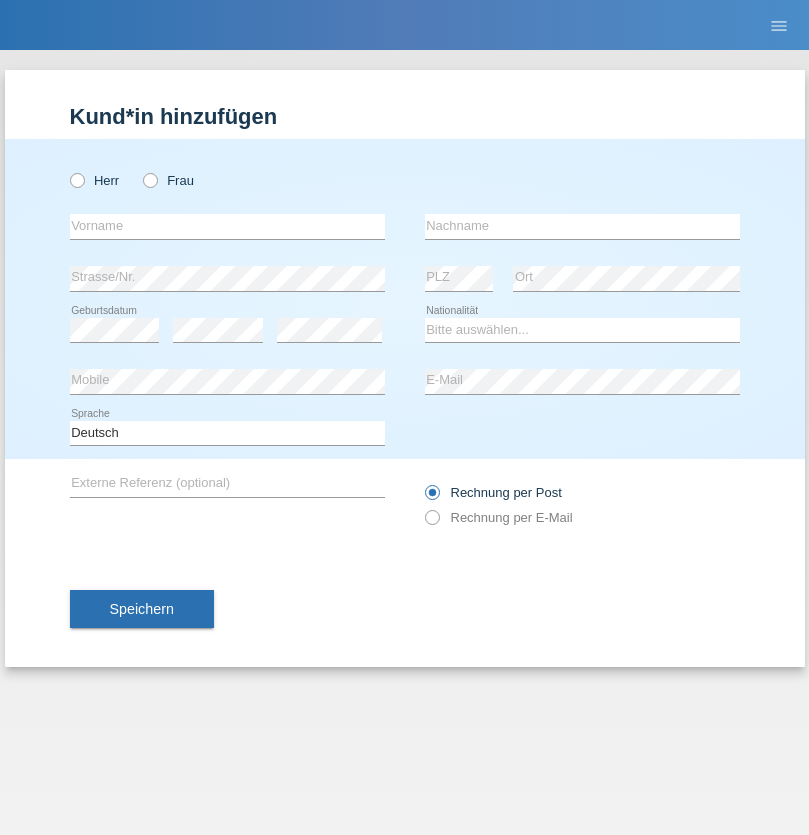 radio on "true" 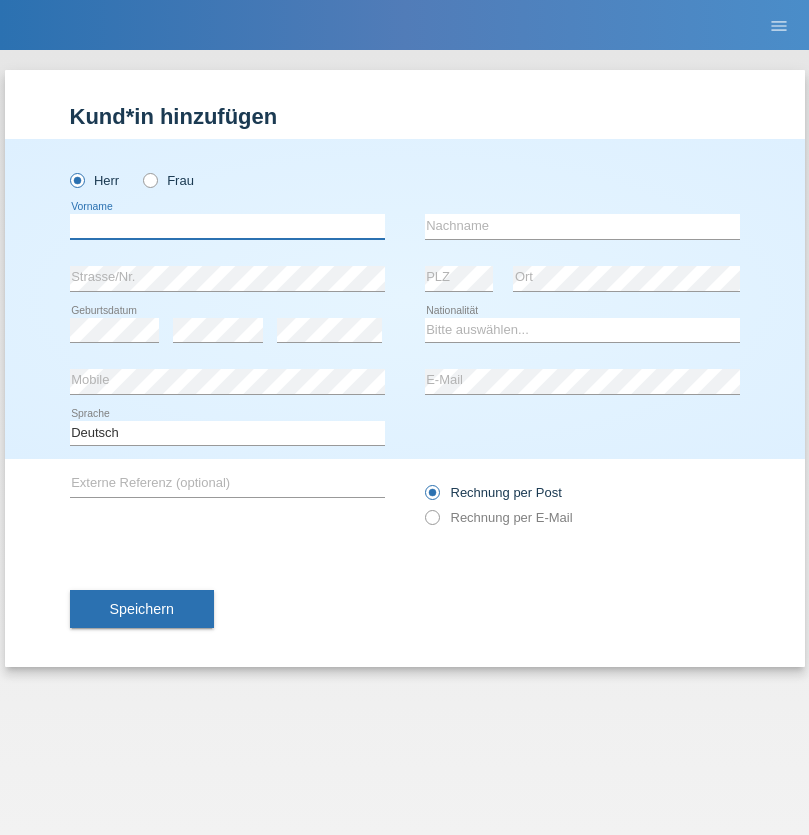 click at bounding box center (227, 226) 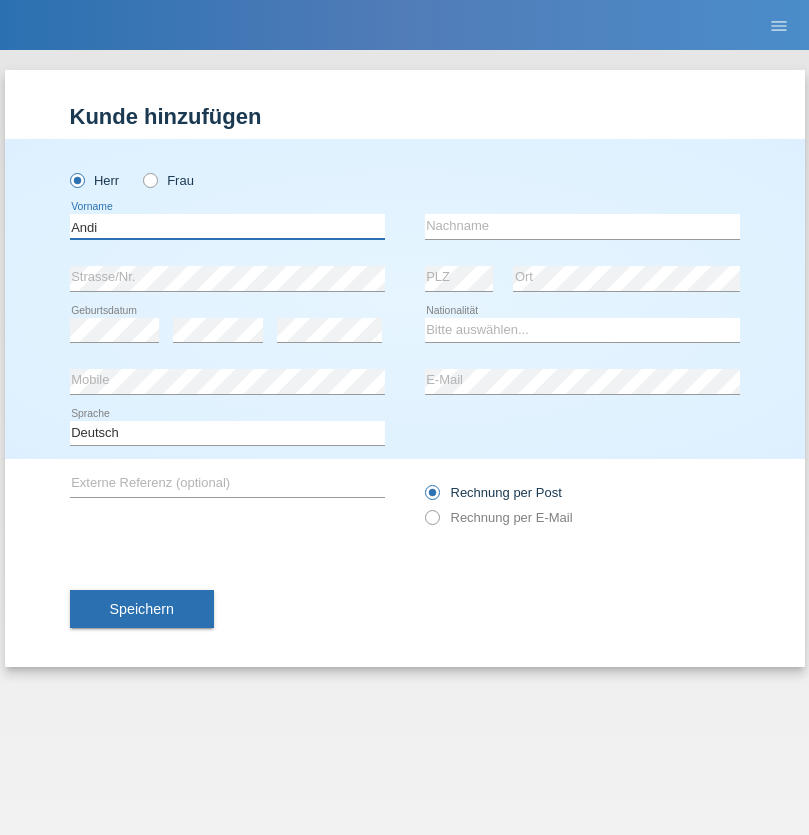 type on "Andi" 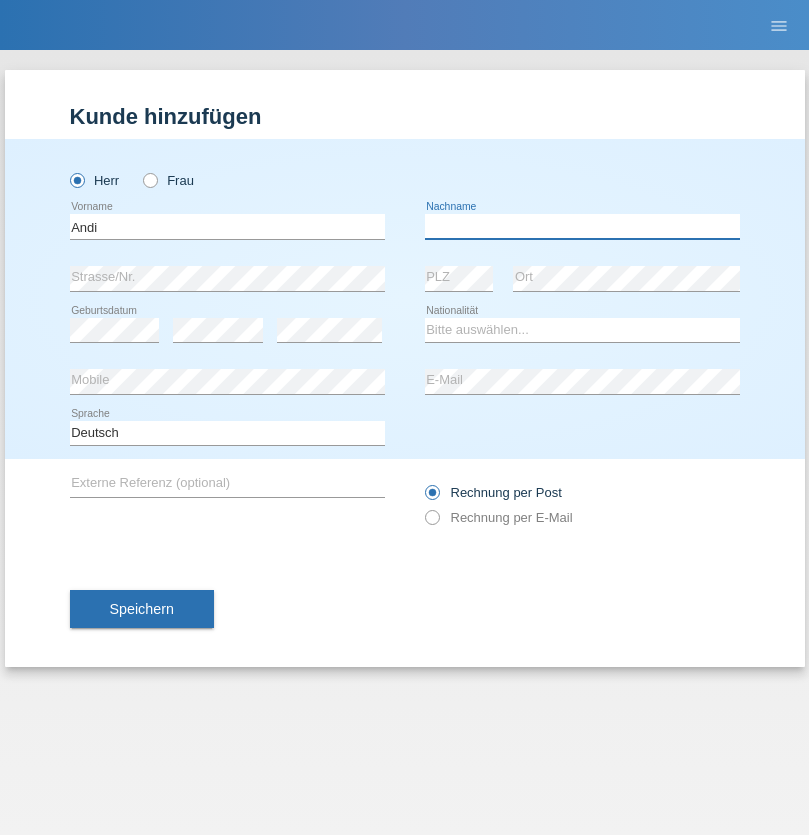click at bounding box center (582, 226) 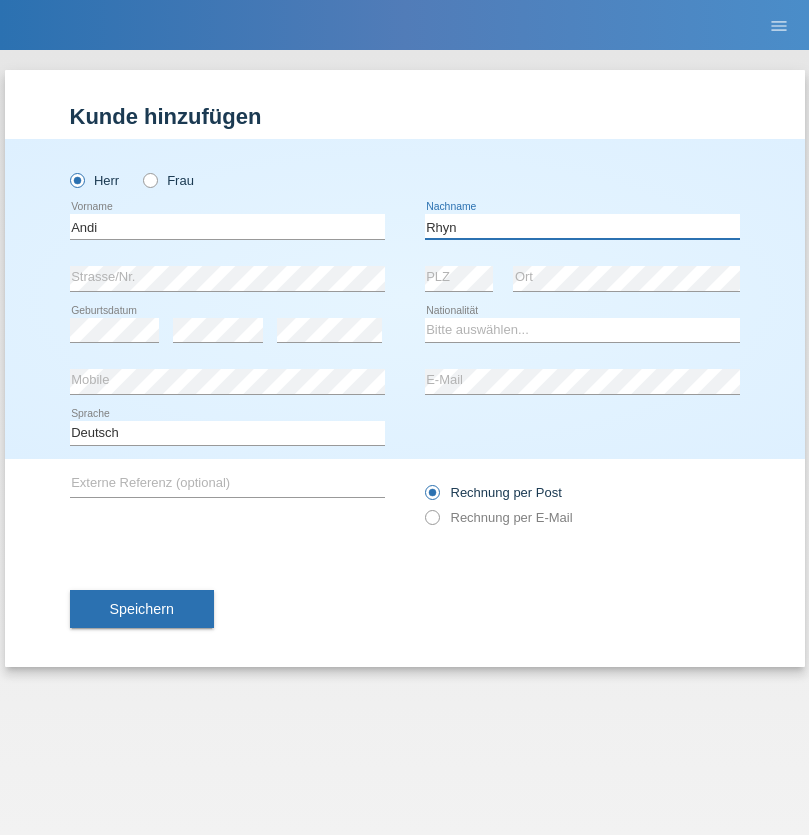 type on "Rhyn" 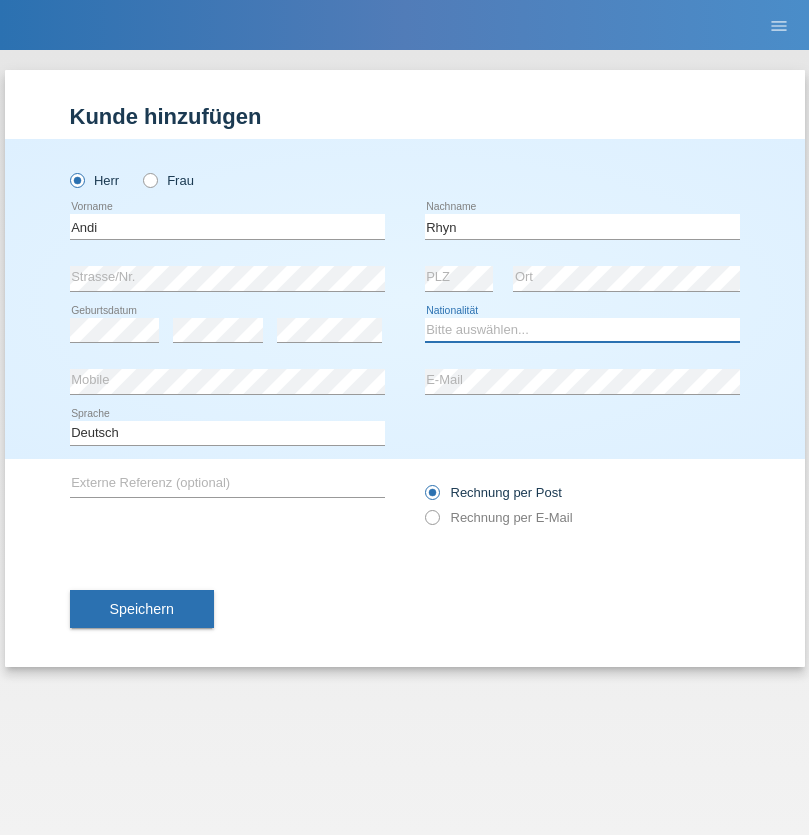 select on "CH" 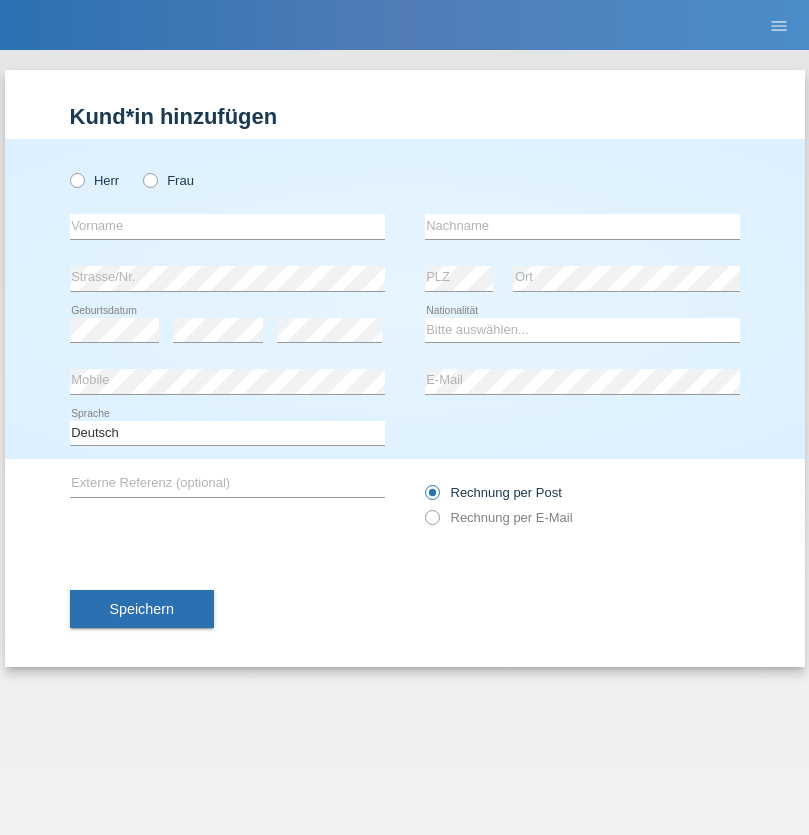 scroll, scrollTop: 0, scrollLeft: 0, axis: both 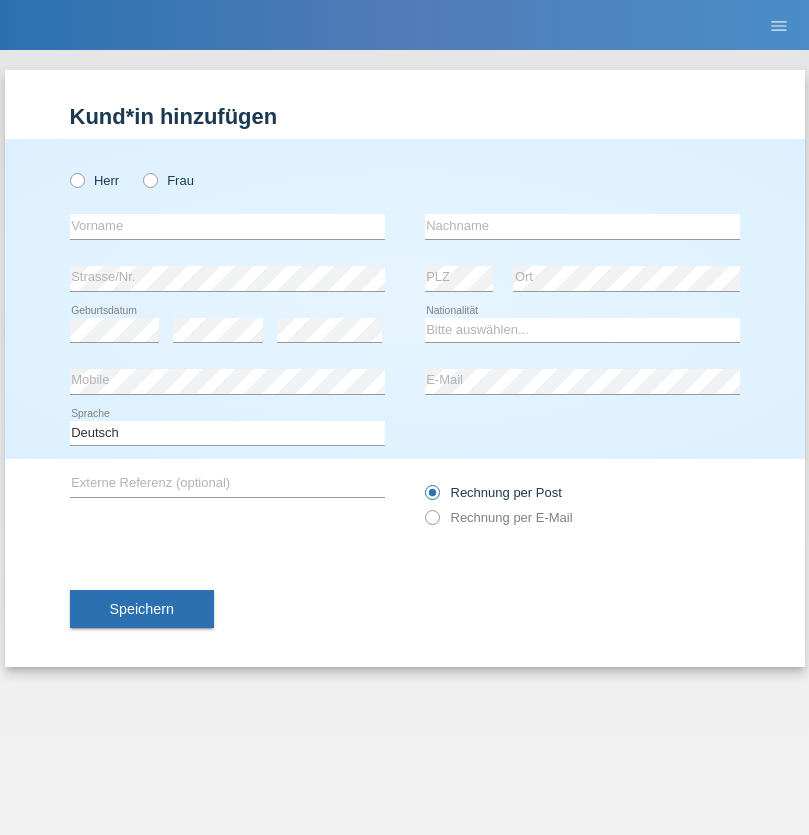 radio on "true" 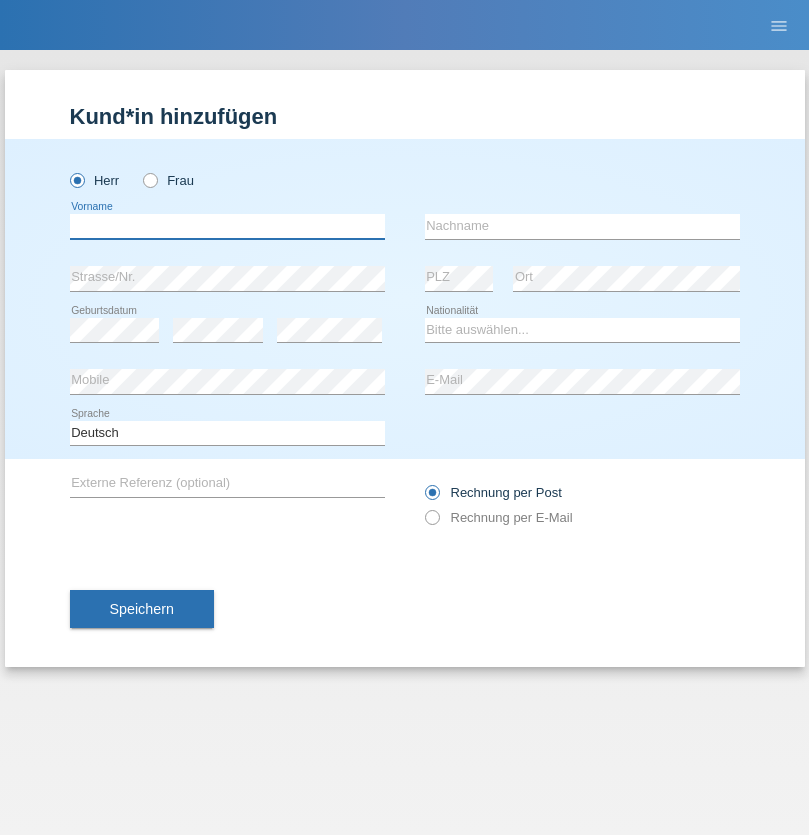 click at bounding box center [227, 226] 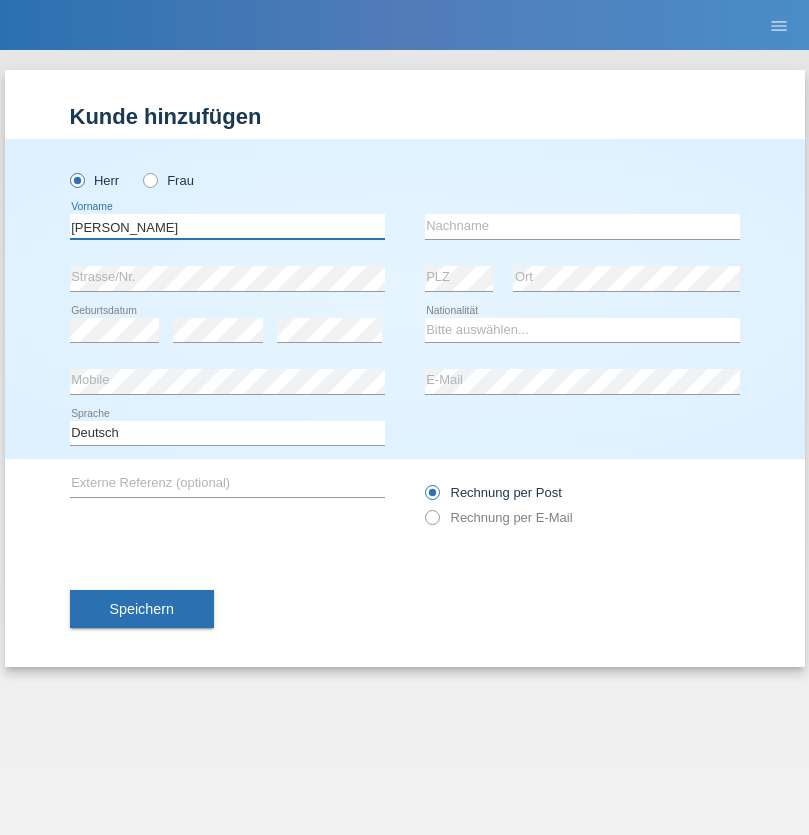 type on "[PERSON_NAME]" 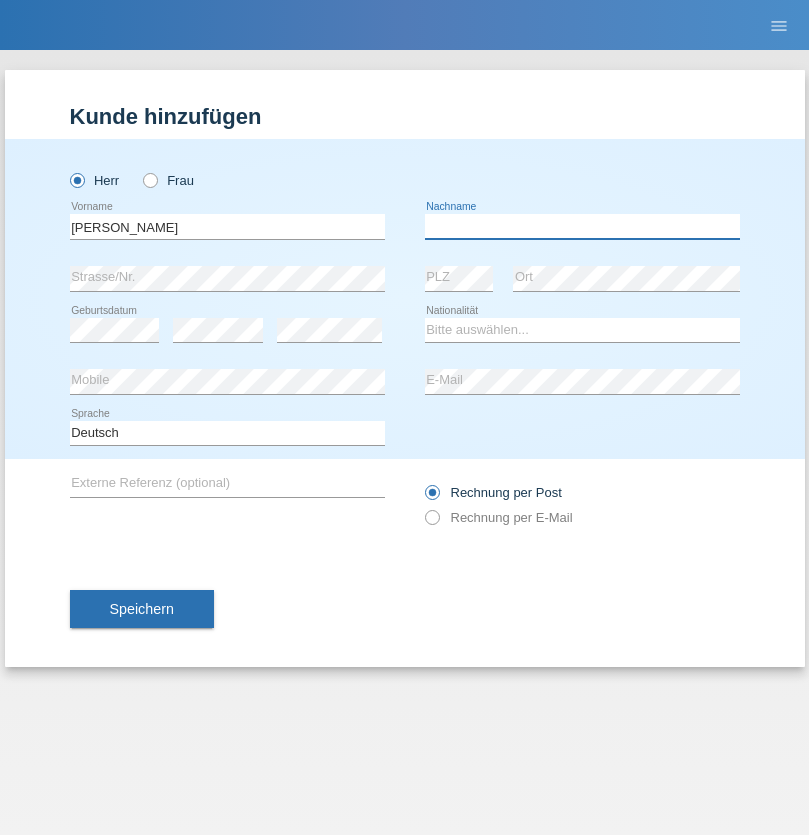 click at bounding box center [582, 226] 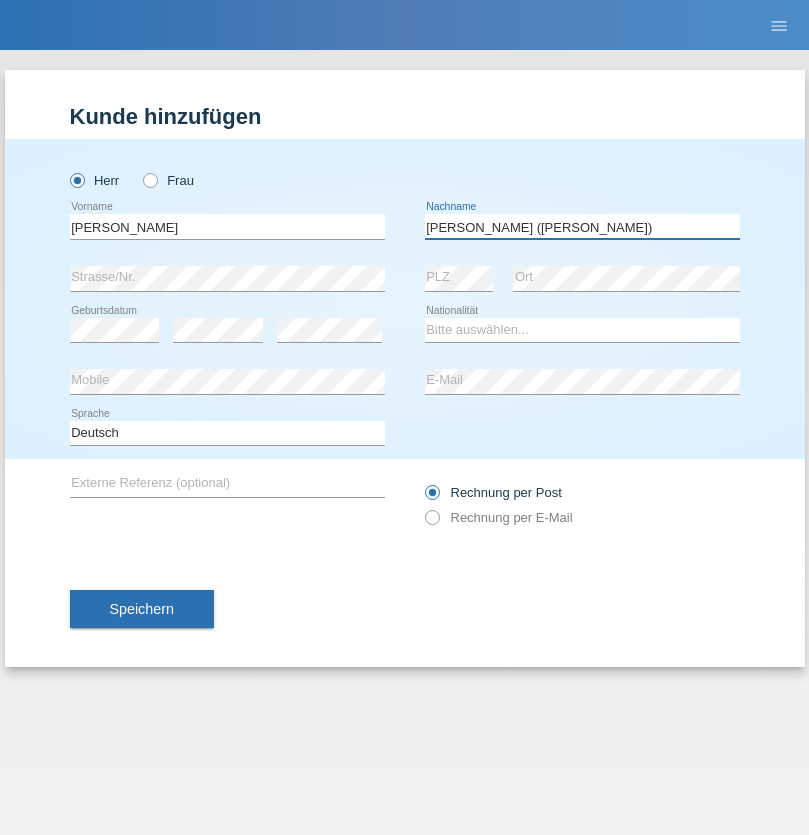 type on "[PERSON_NAME] ([PERSON_NAME])" 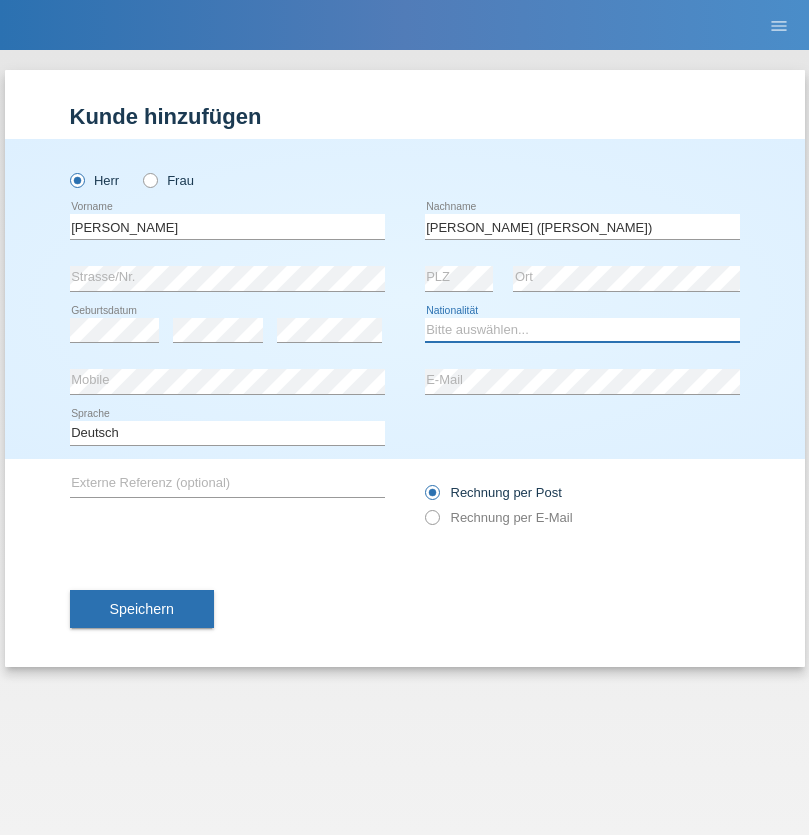 select on "BR" 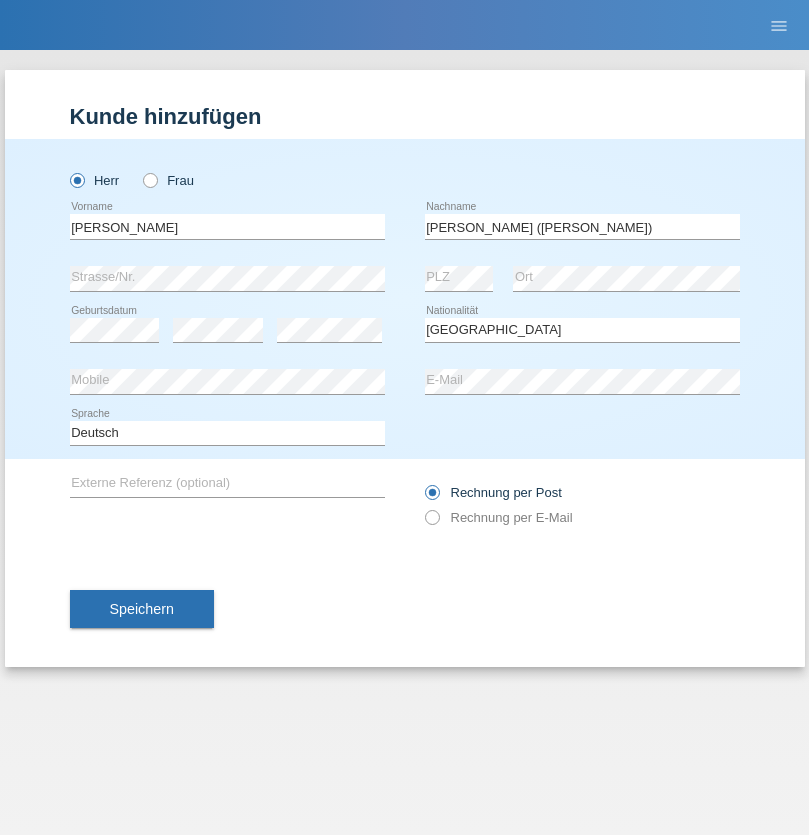 select on "C" 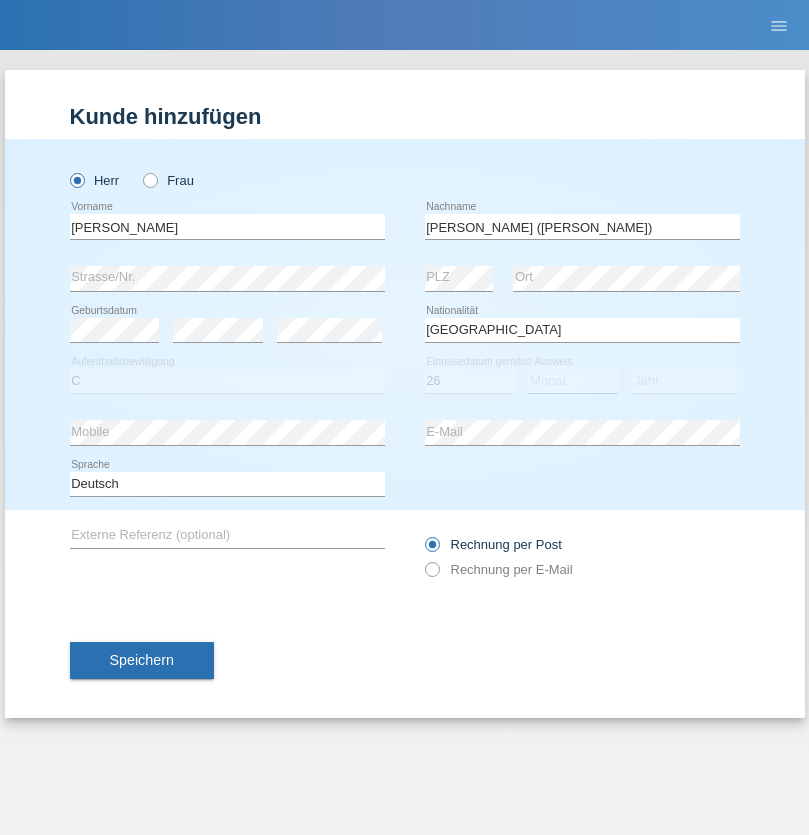 select on "01" 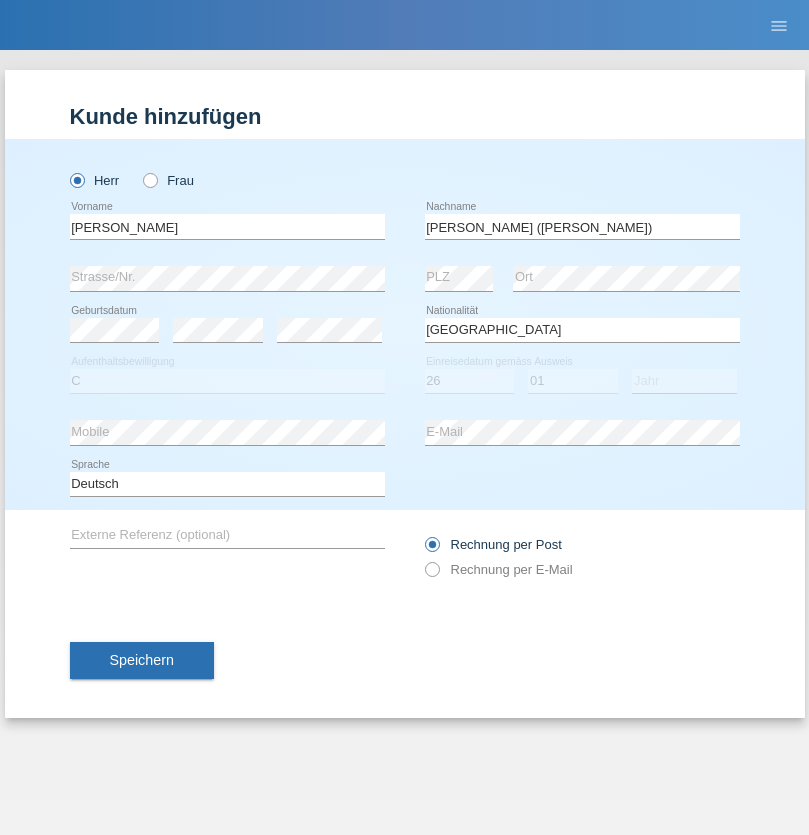 select on "2021" 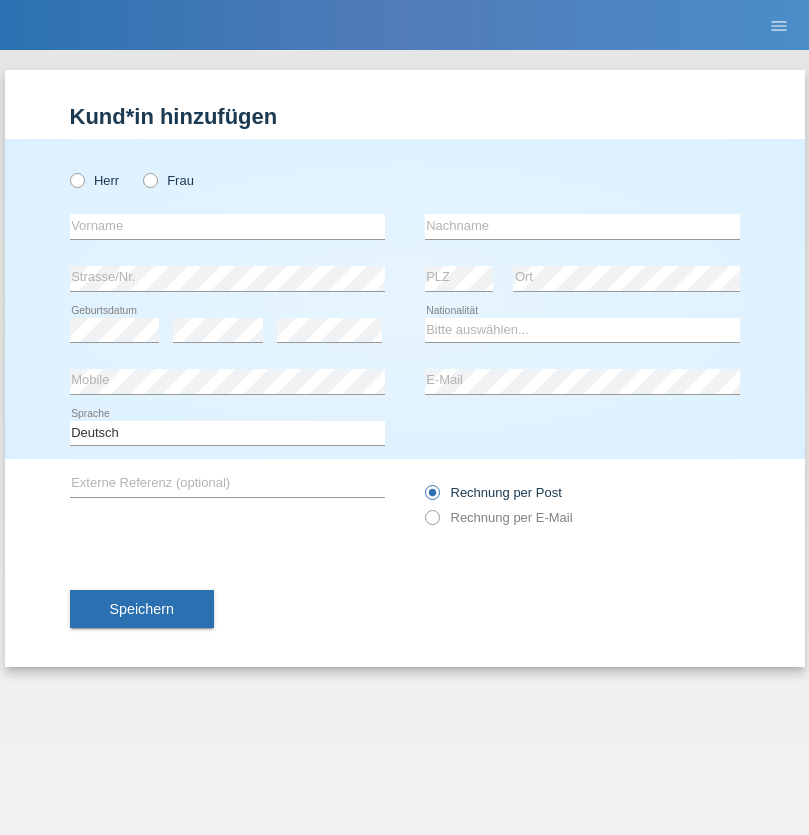 scroll, scrollTop: 0, scrollLeft: 0, axis: both 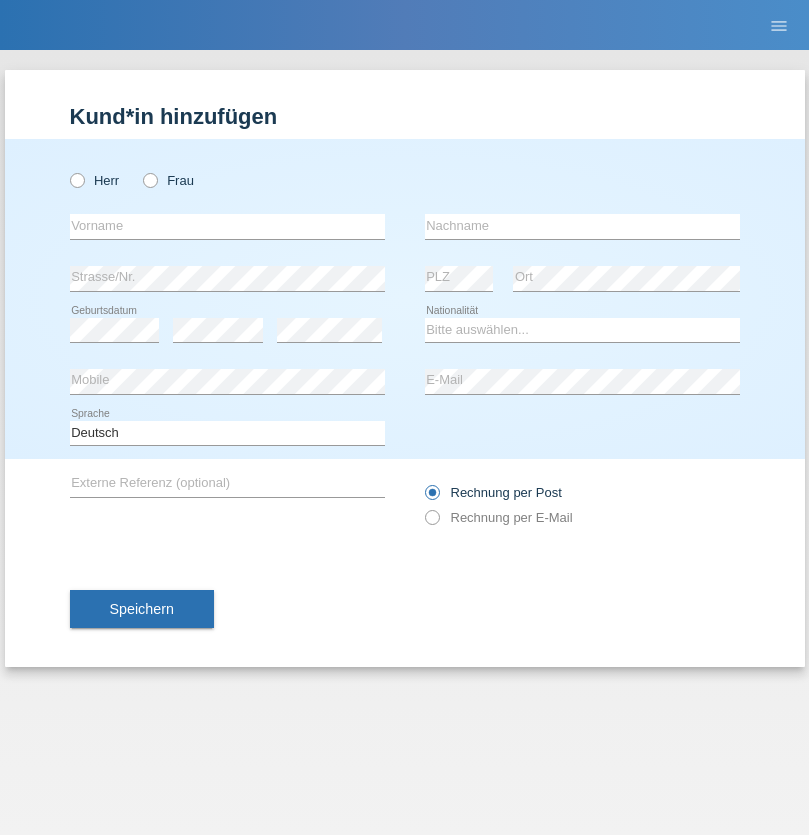 radio on "true" 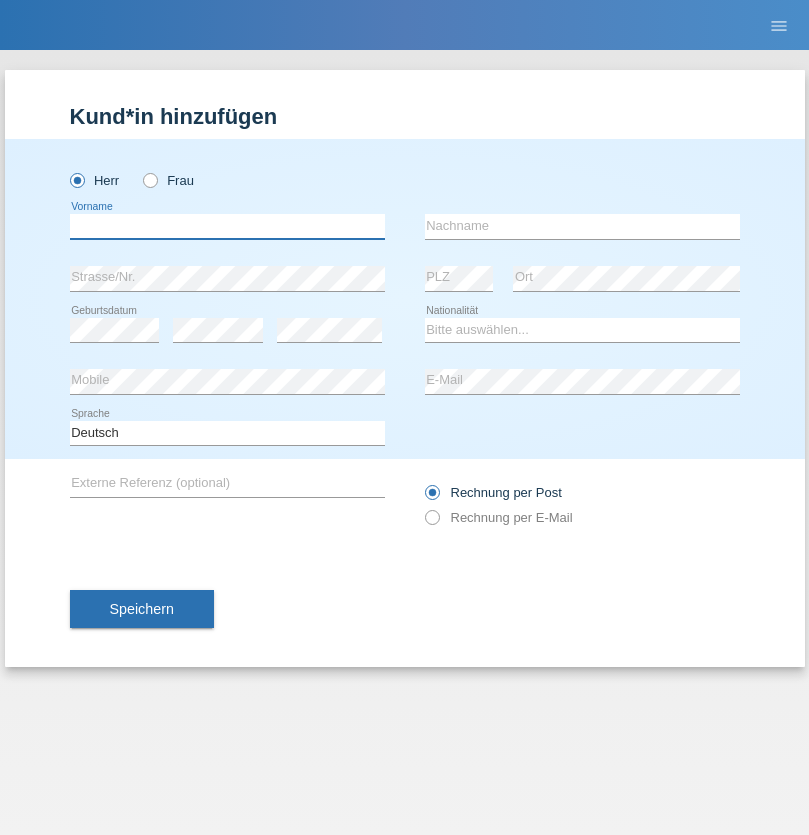 click at bounding box center (227, 226) 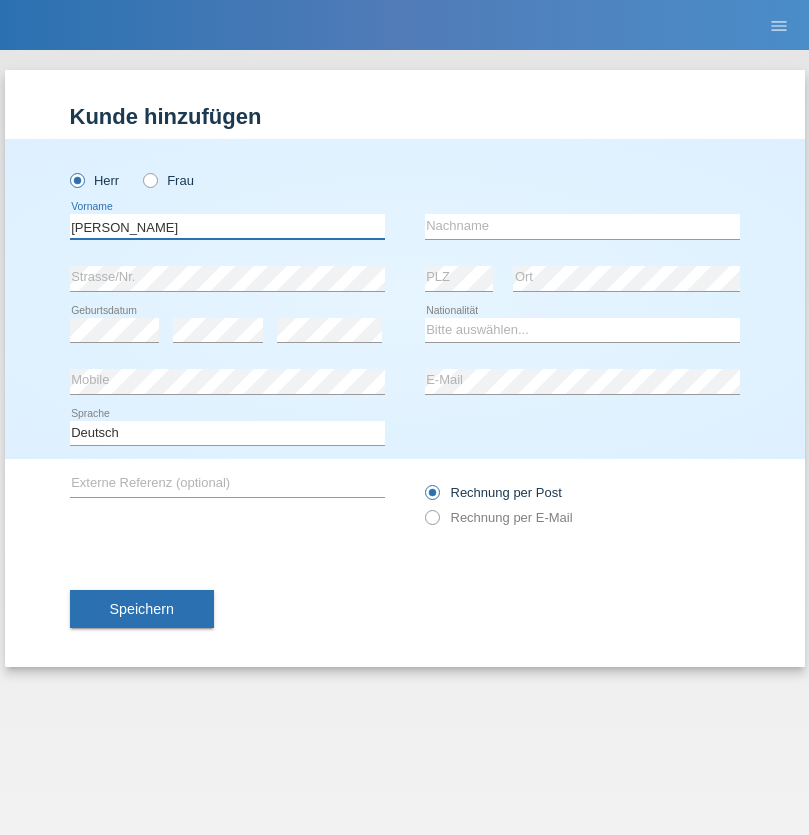 type on "[PERSON_NAME]" 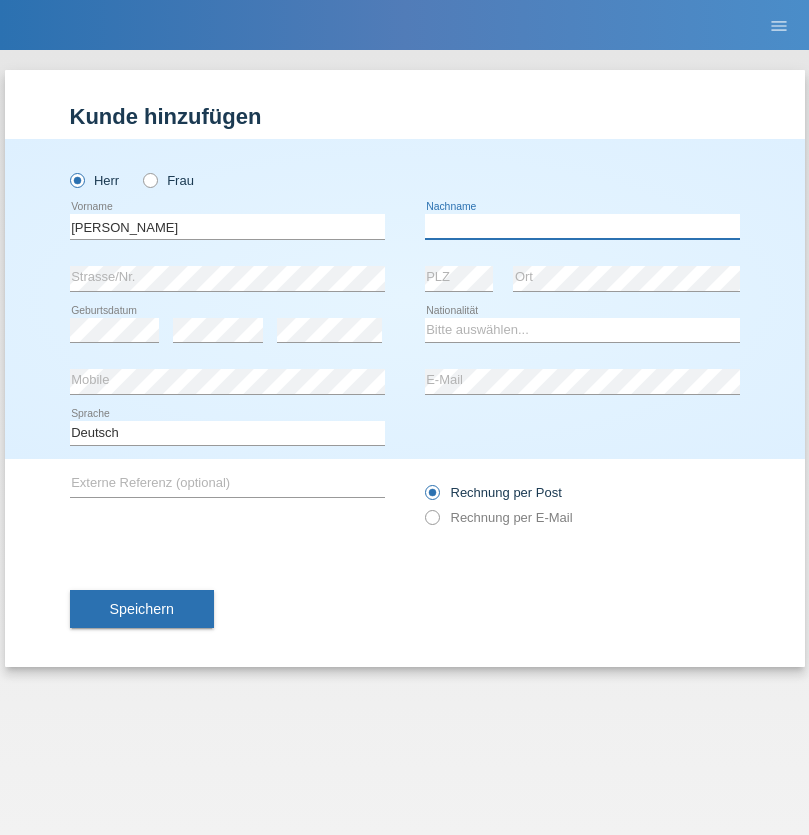 click at bounding box center [582, 226] 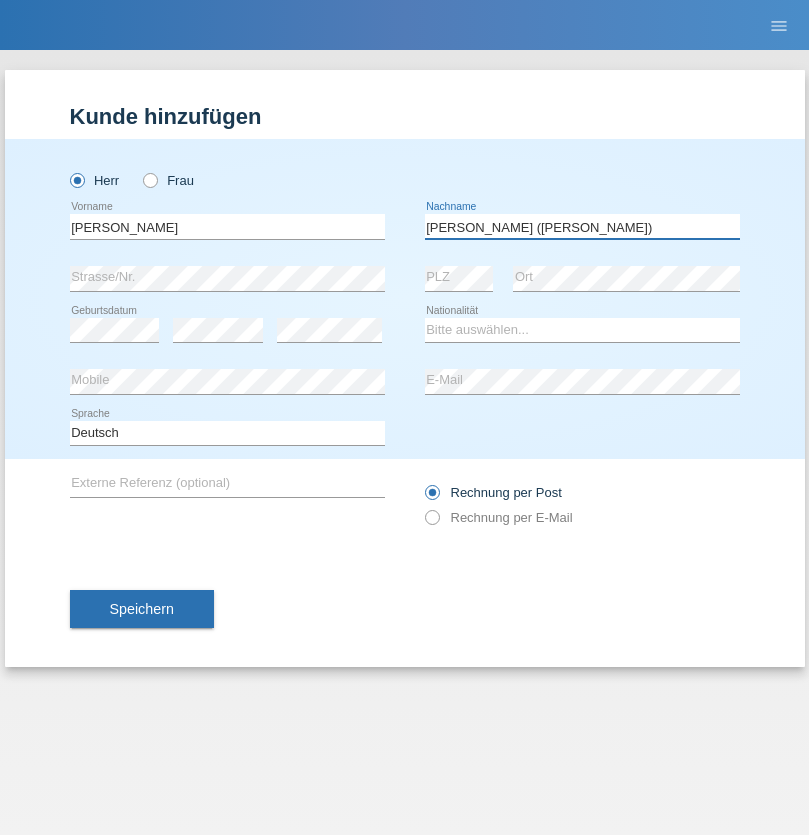 type on "[PERSON_NAME] ([PERSON_NAME])" 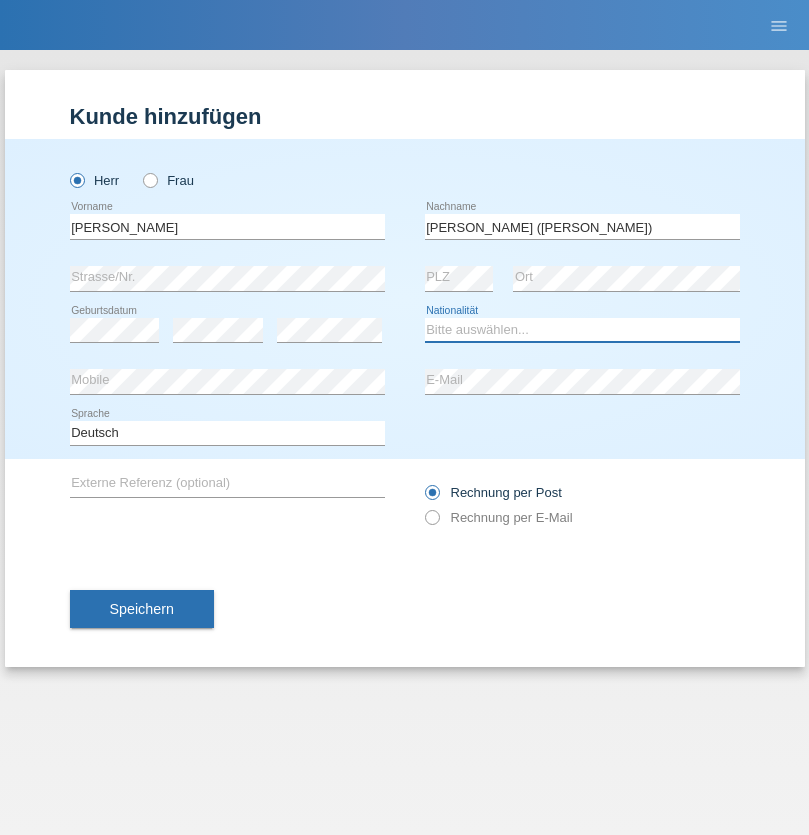 select on "BR" 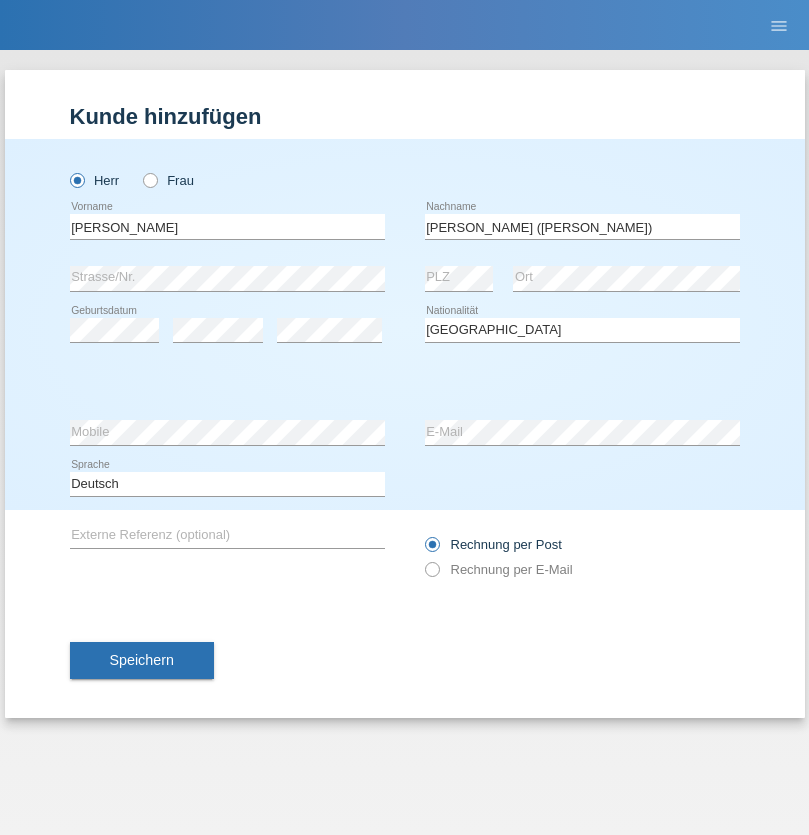 select on "C" 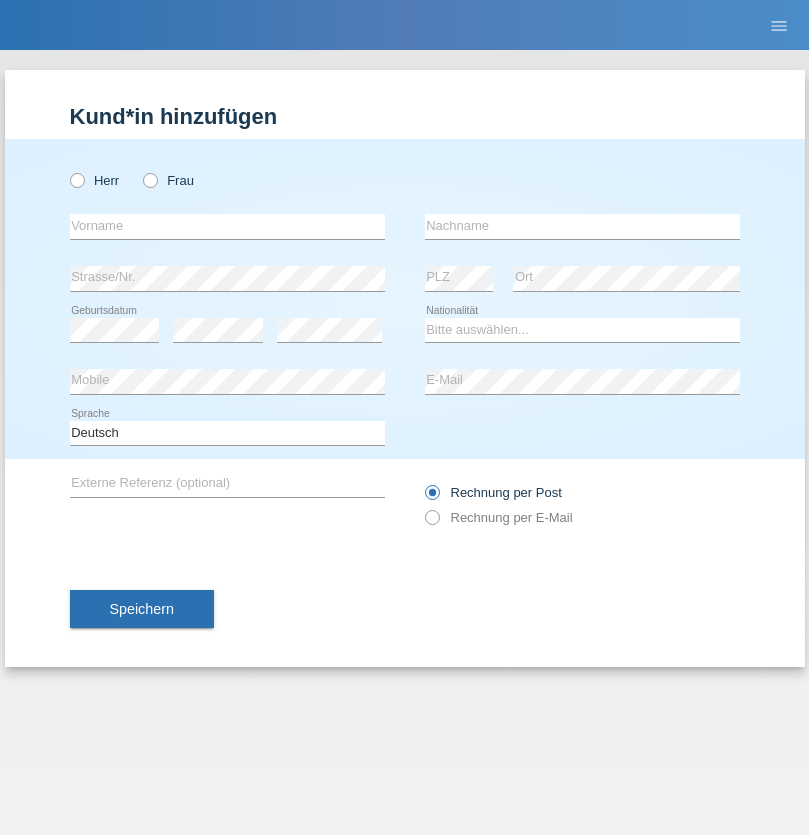 scroll, scrollTop: 0, scrollLeft: 0, axis: both 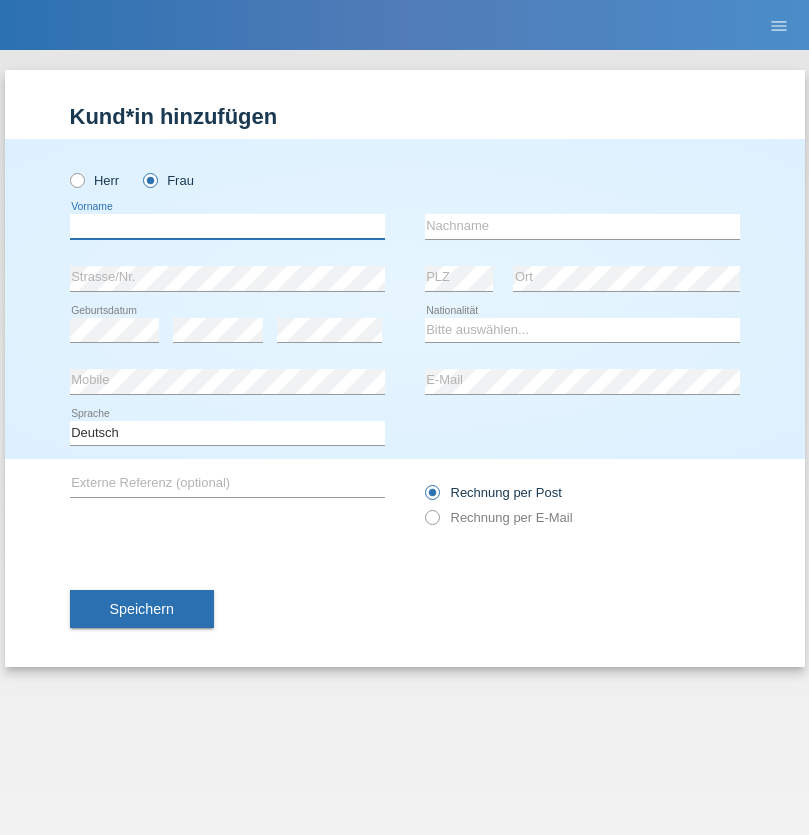 click at bounding box center [227, 226] 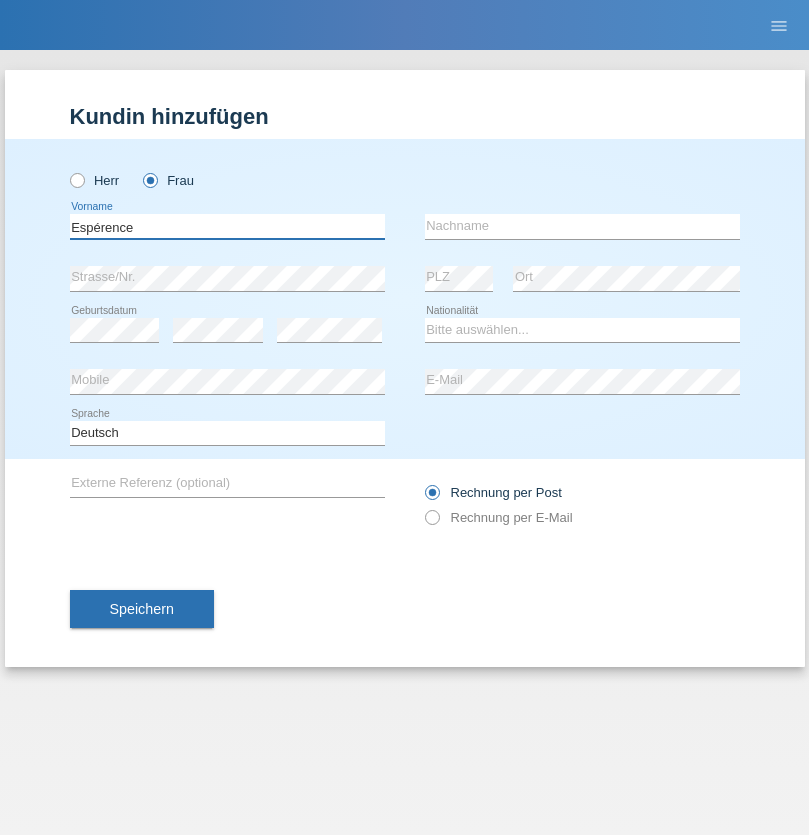 type on "Espérence" 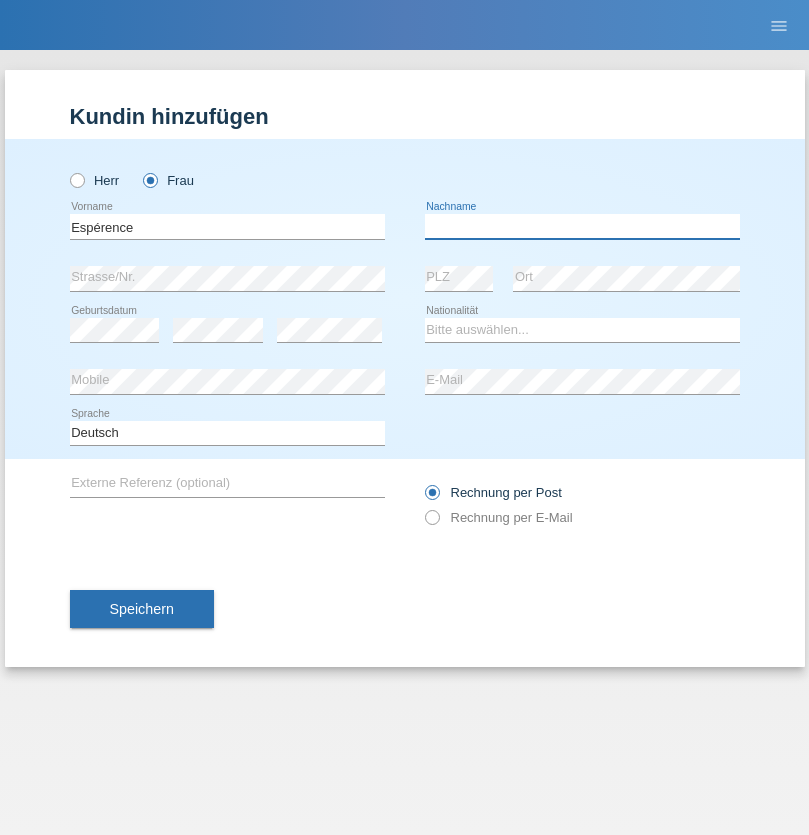 click at bounding box center (582, 226) 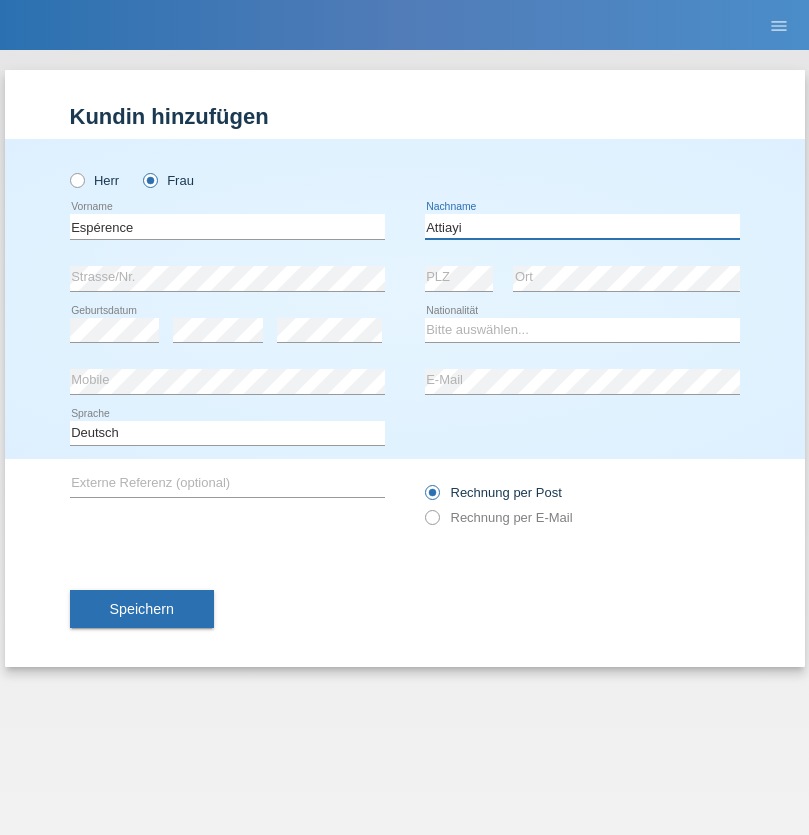 type on "Attiayi" 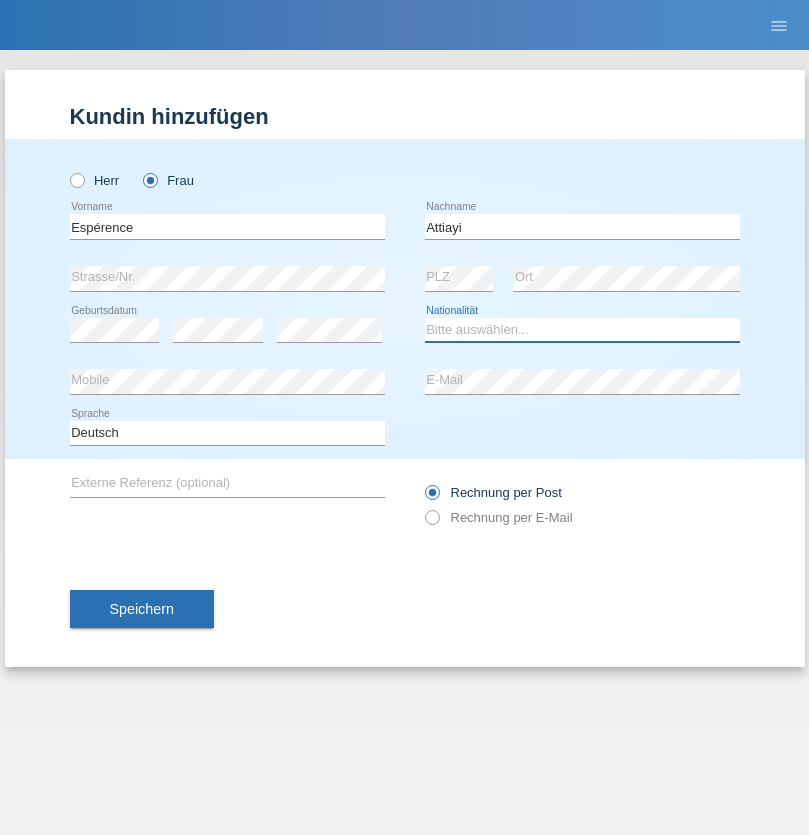 select on "CH" 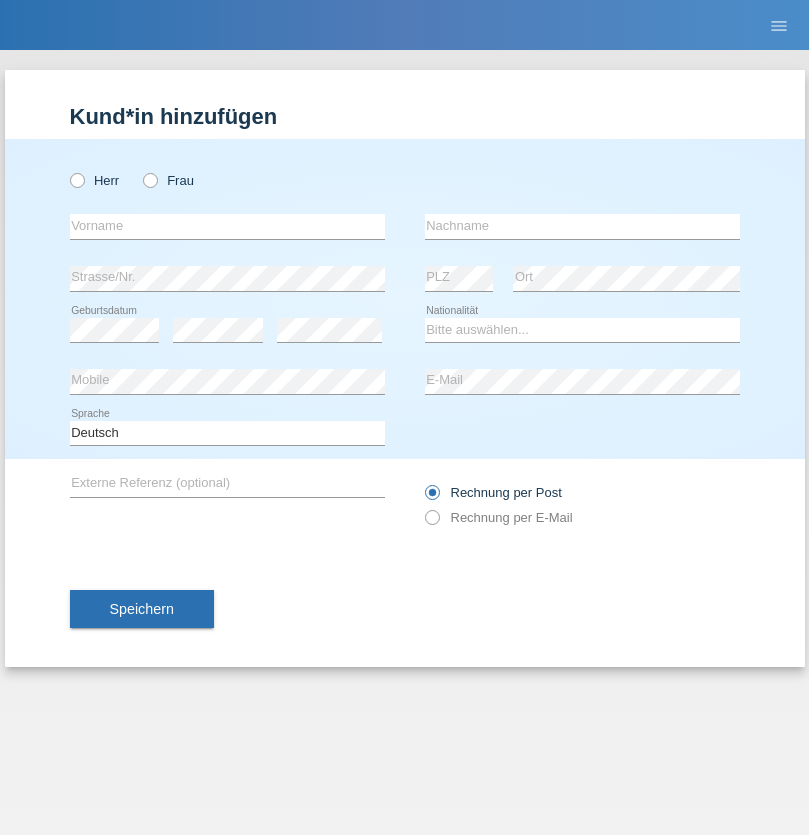 scroll, scrollTop: 0, scrollLeft: 0, axis: both 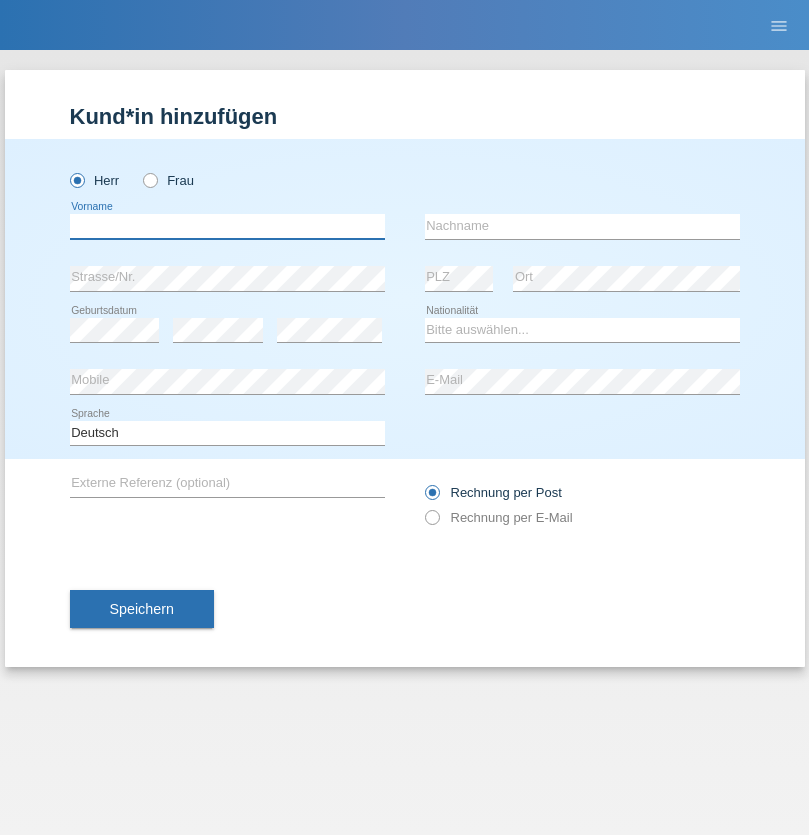 click at bounding box center [227, 226] 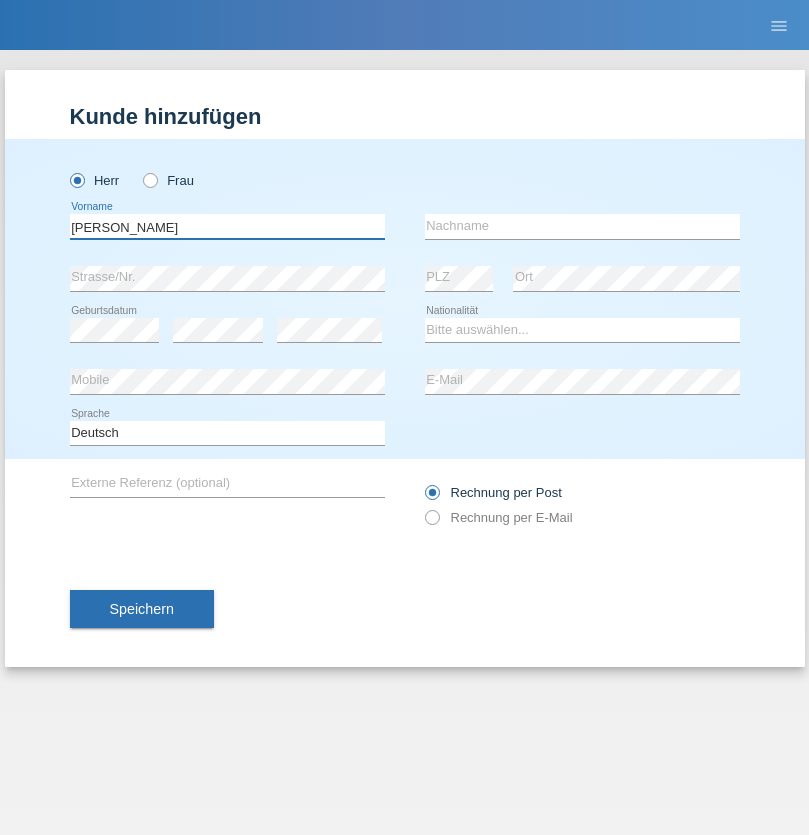 type on "[PERSON_NAME]" 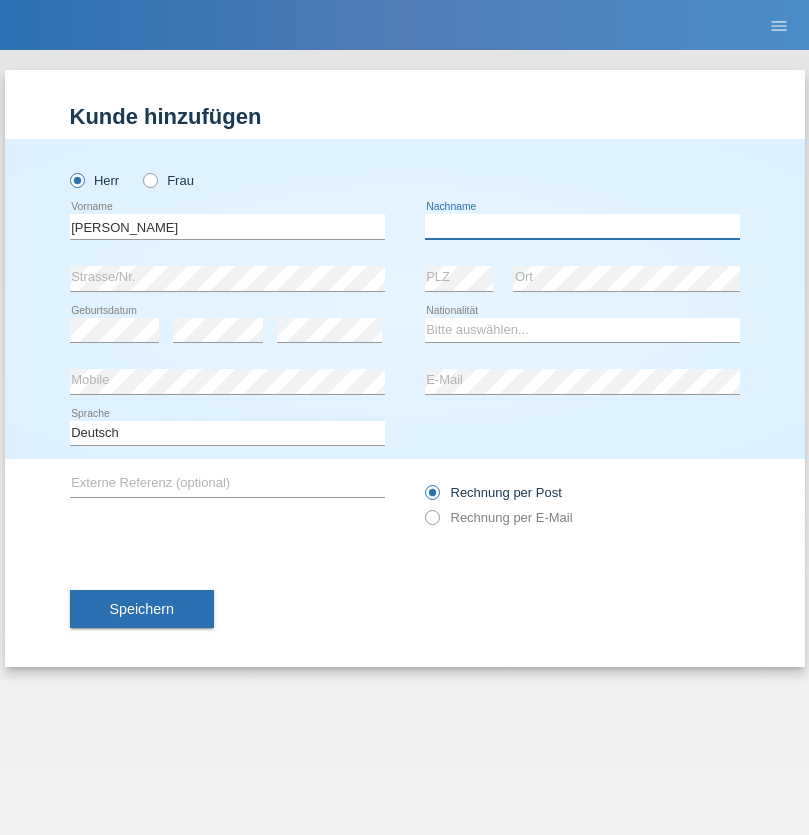 click at bounding box center (582, 226) 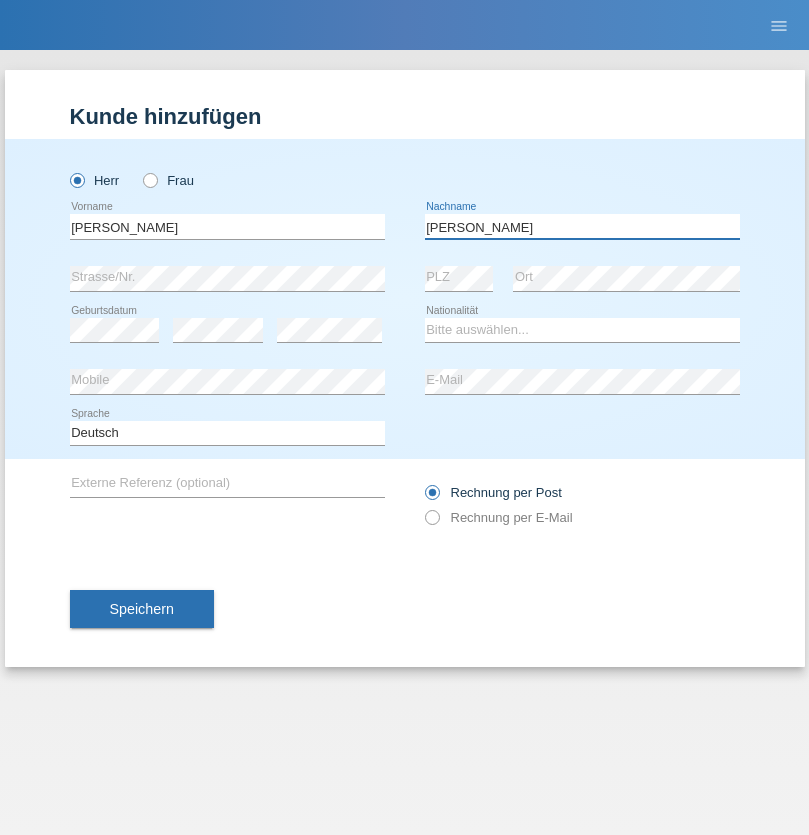 type on "Chetelat" 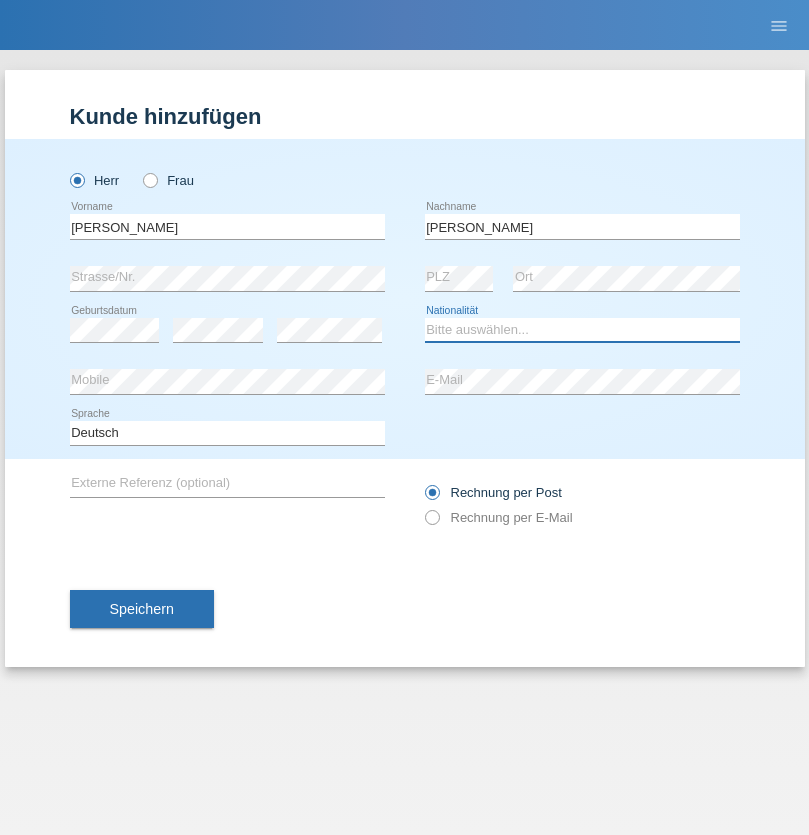 select on "CH" 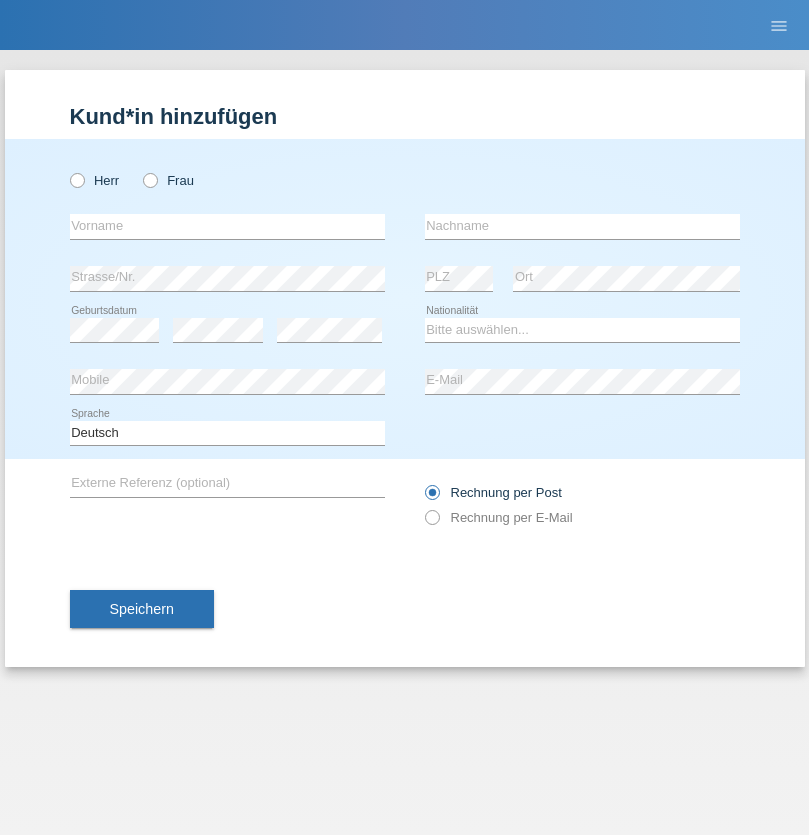 scroll, scrollTop: 0, scrollLeft: 0, axis: both 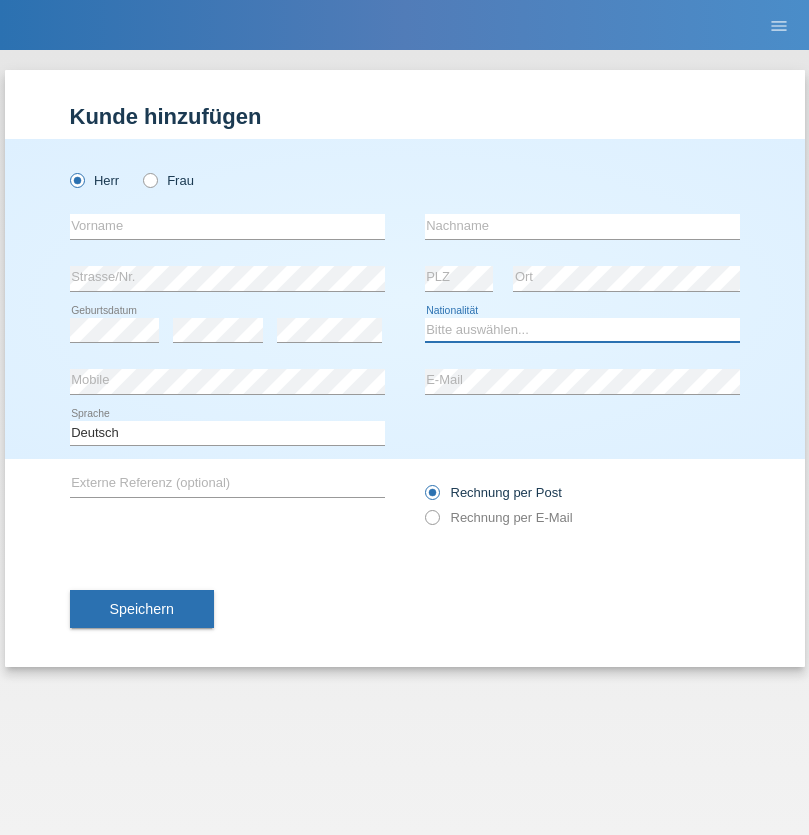 select on "XK" 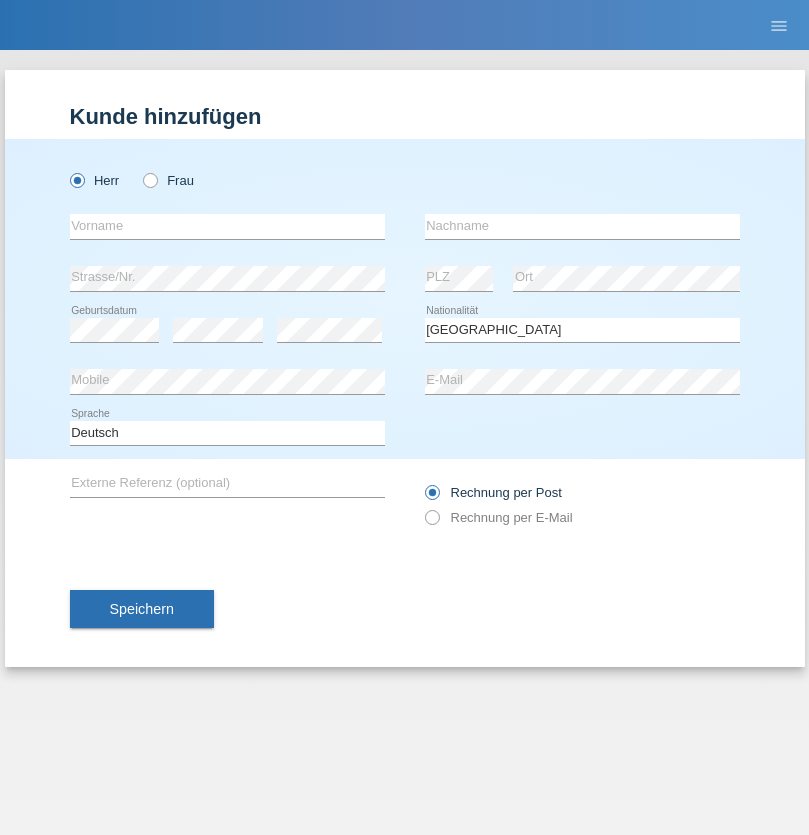 select on "C" 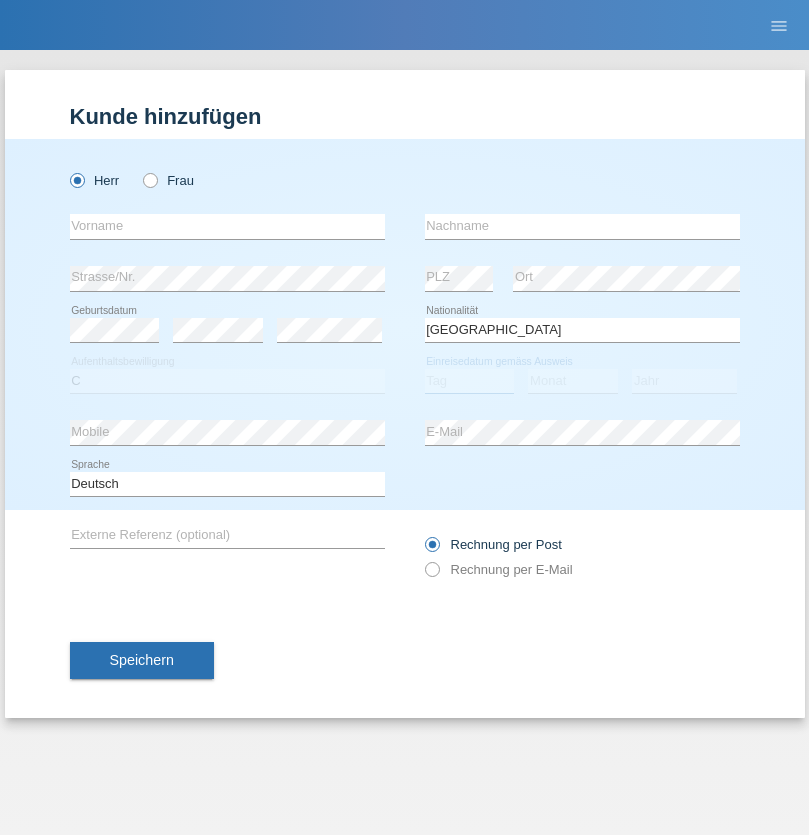select on "01" 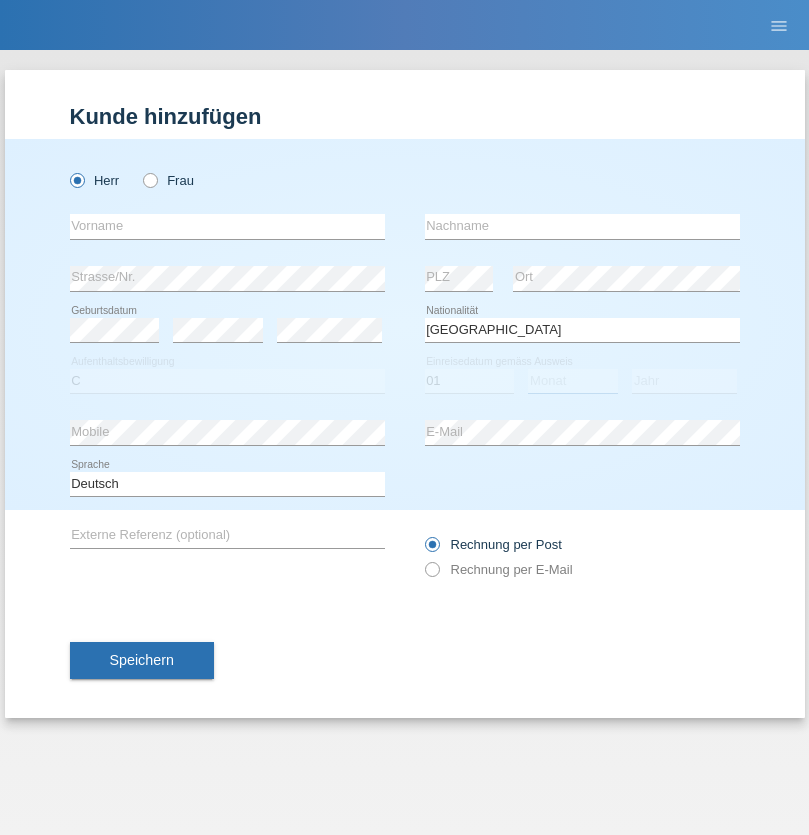 select on "02" 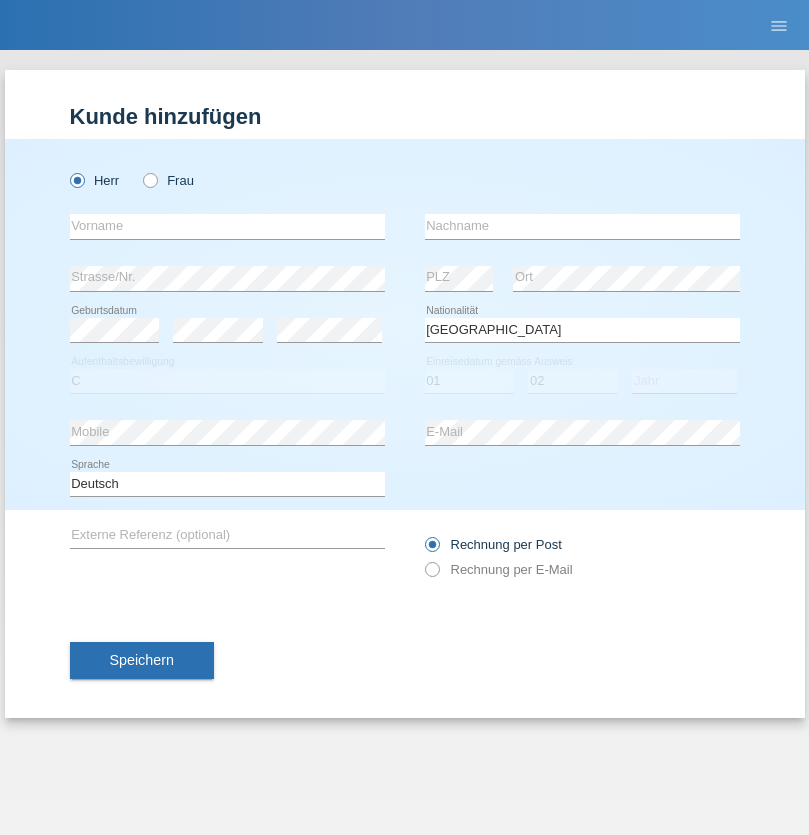 select on "1980" 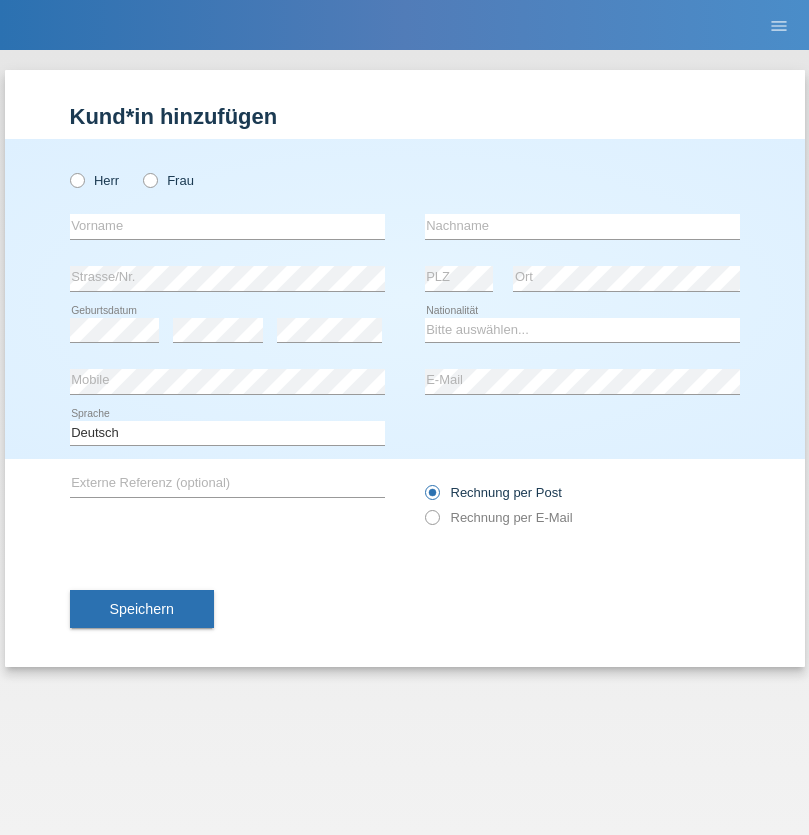 scroll, scrollTop: 0, scrollLeft: 0, axis: both 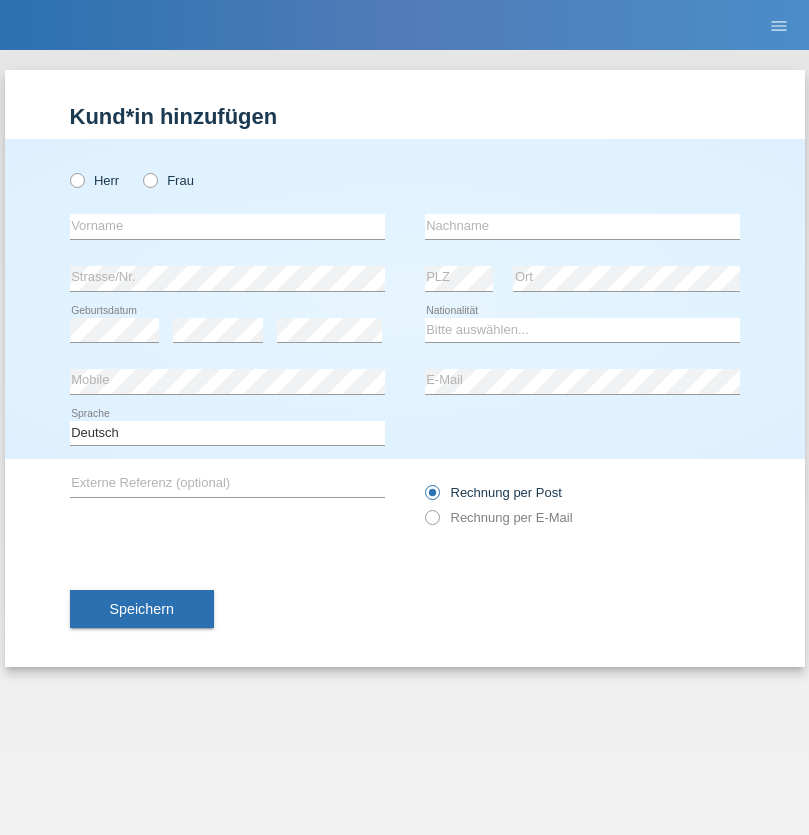 radio on "true" 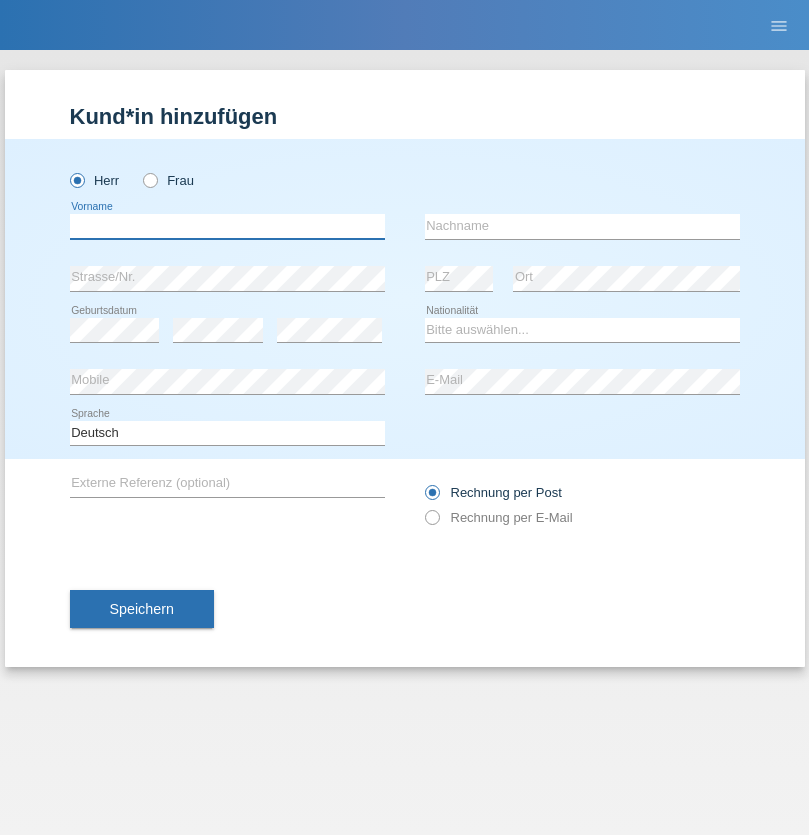 click at bounding box center [227, 226] 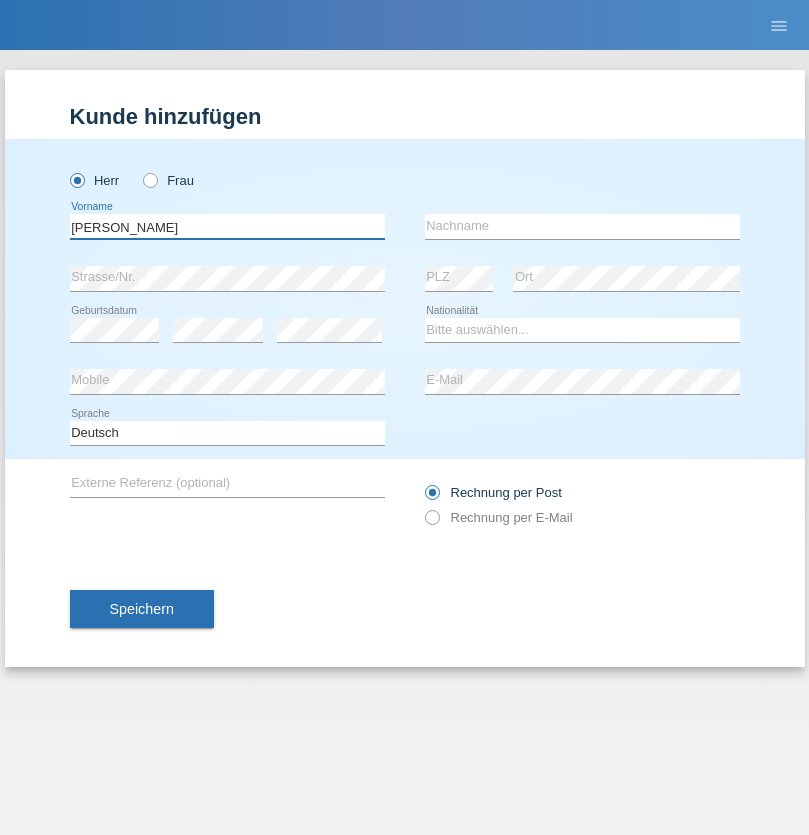 type on "[PERSON_NAME]" 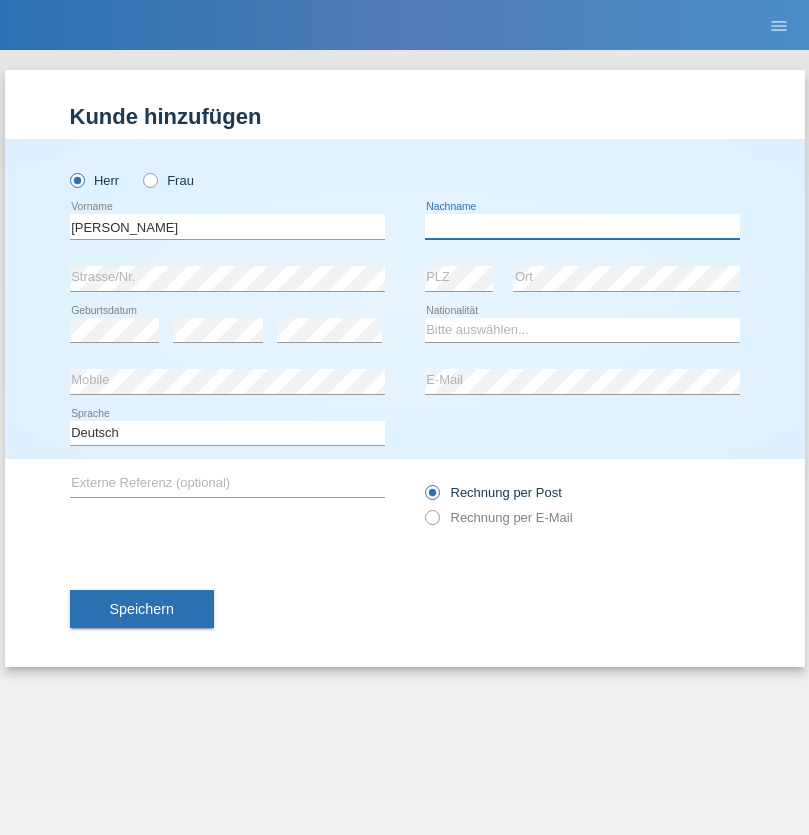 click at bounding box center (582, 226) 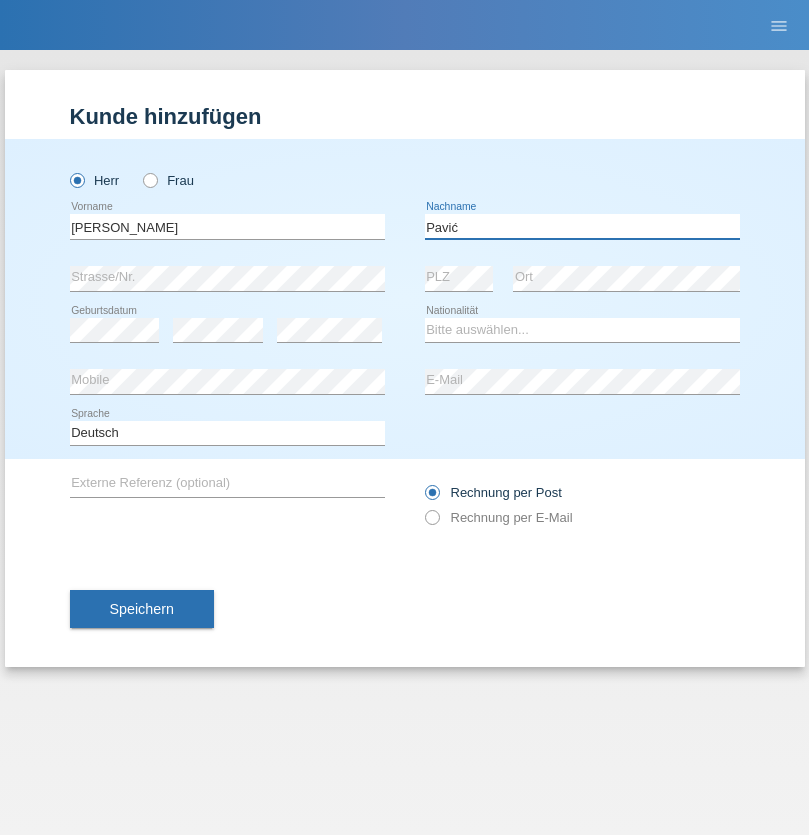 type on "Pavić" 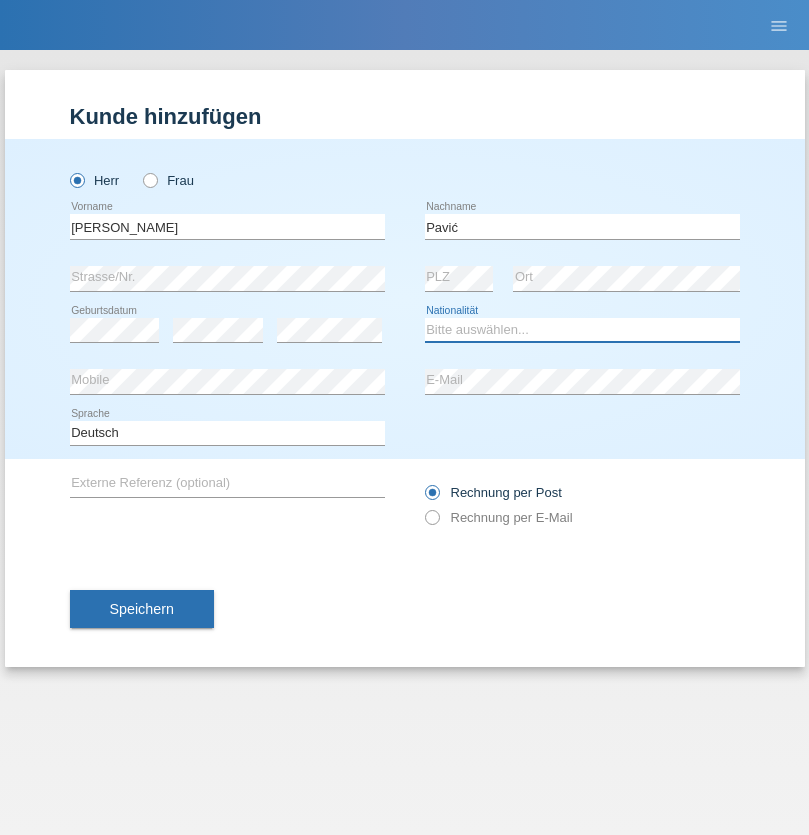 select on "HR" 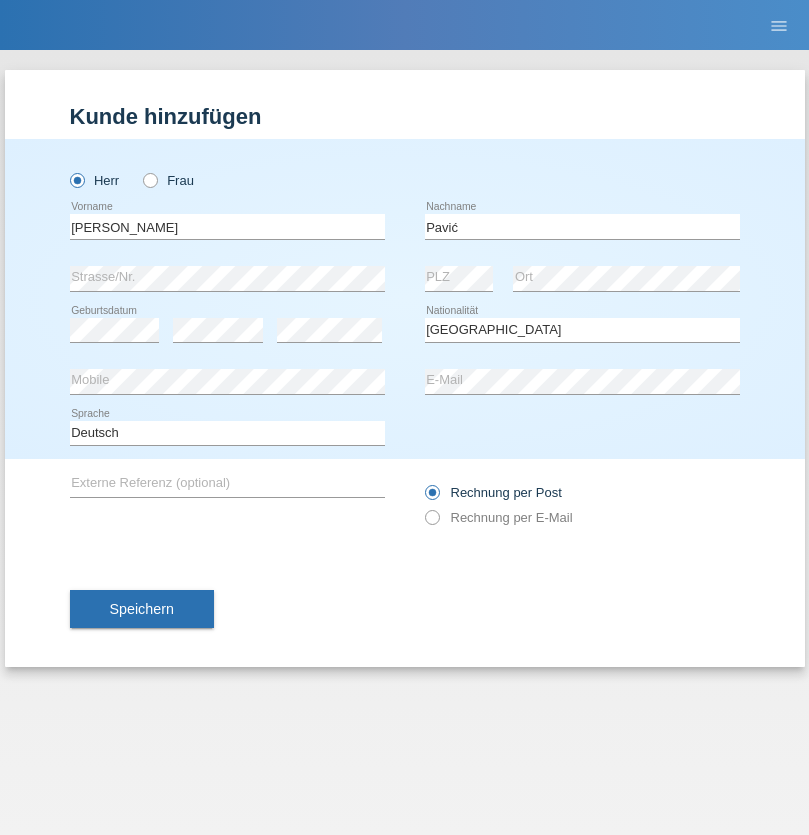 select on "C" 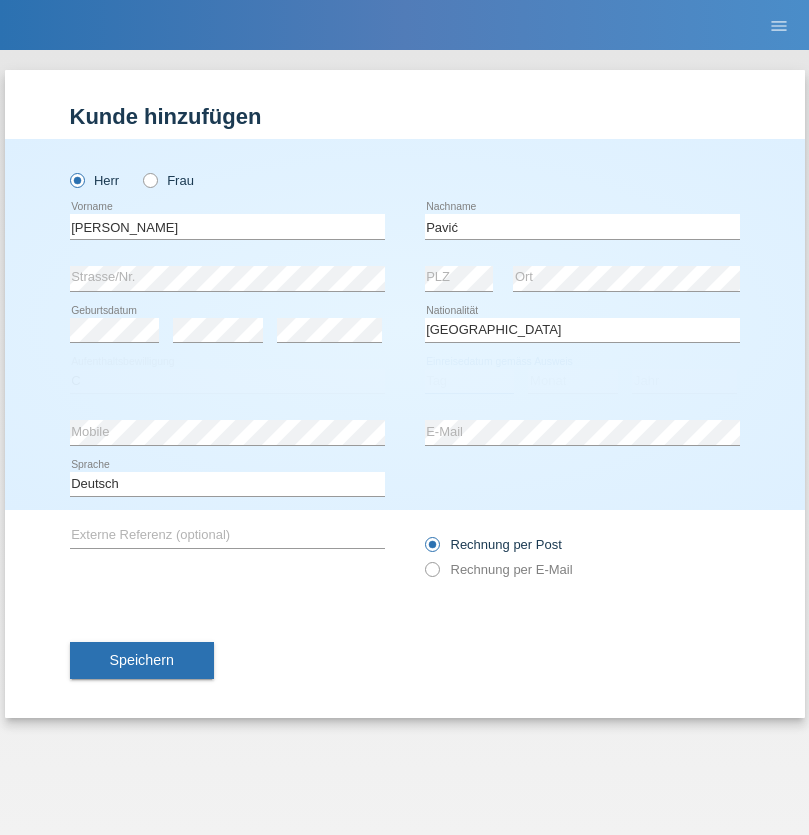 select on "21" 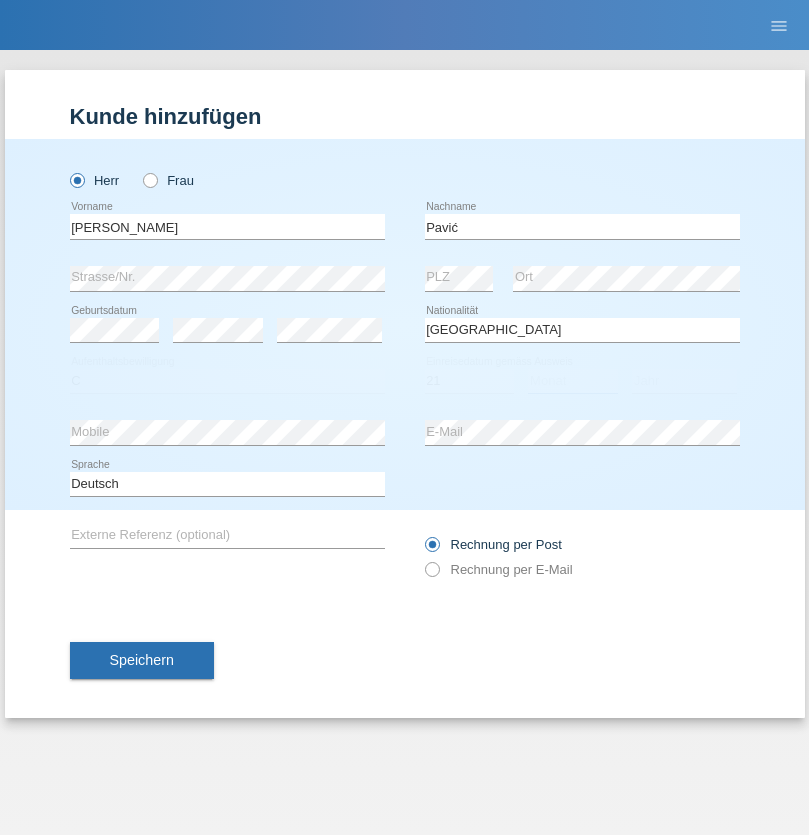 select on "04" 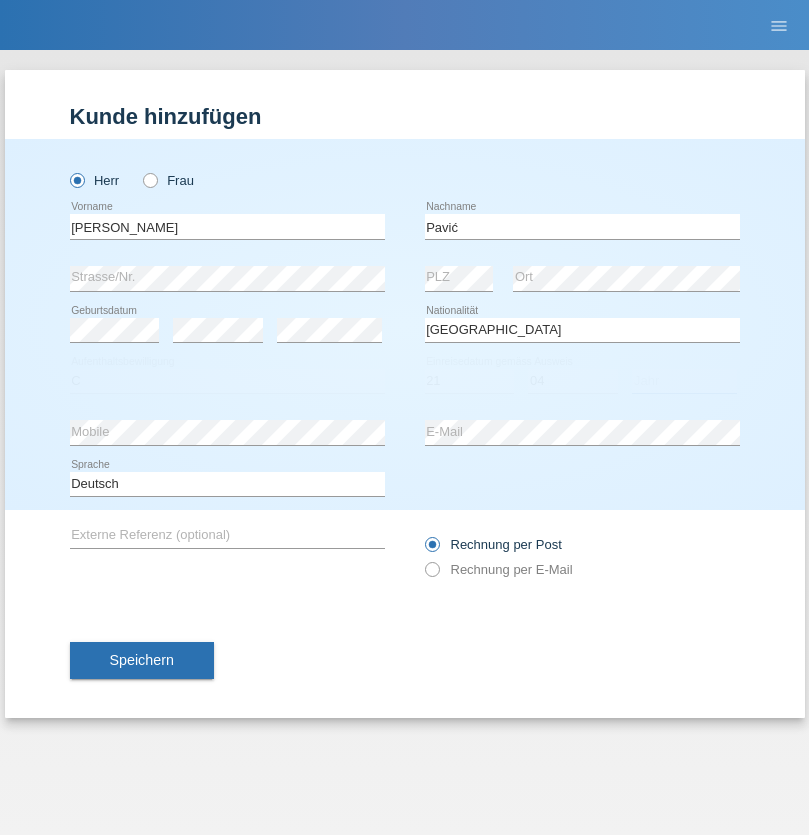 select on "2006" 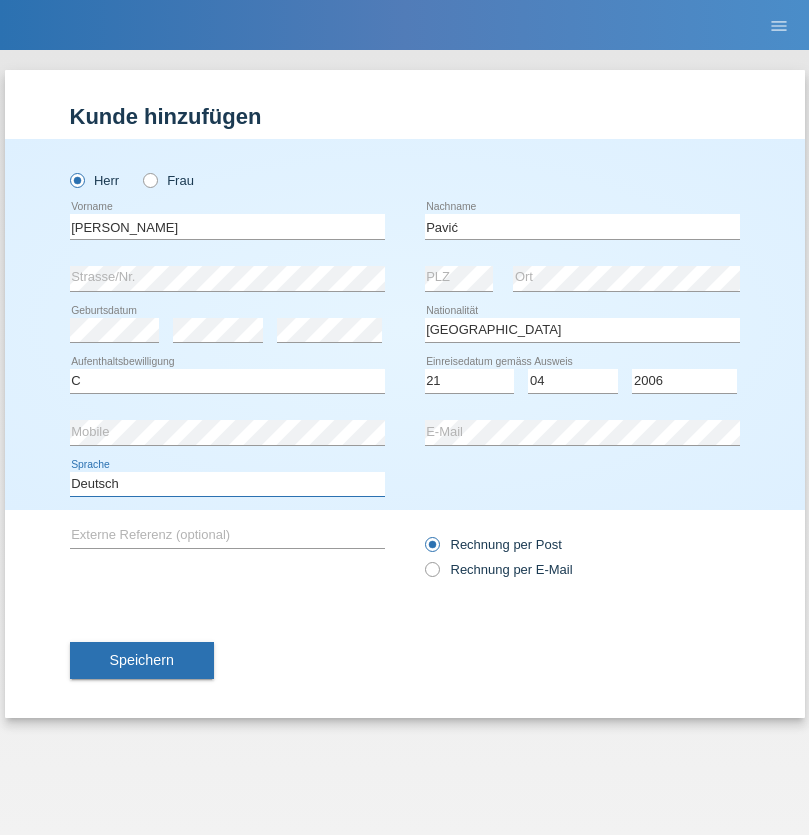 select on "en" 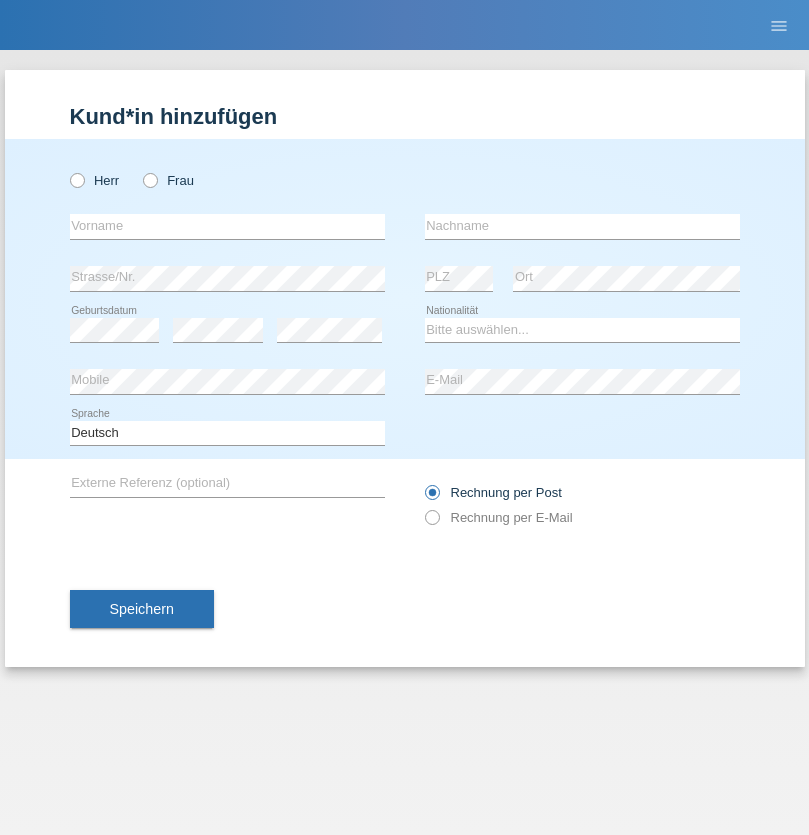 scroll, scrollTop: 0, scrollLeft: 0, axis: both 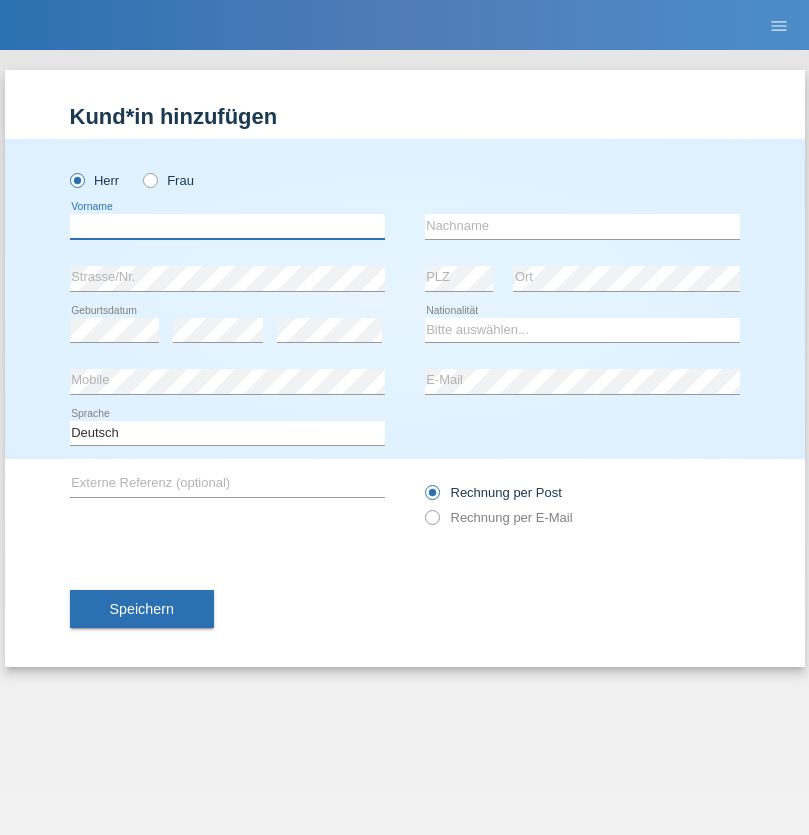 click at bounding box center (227, 226) 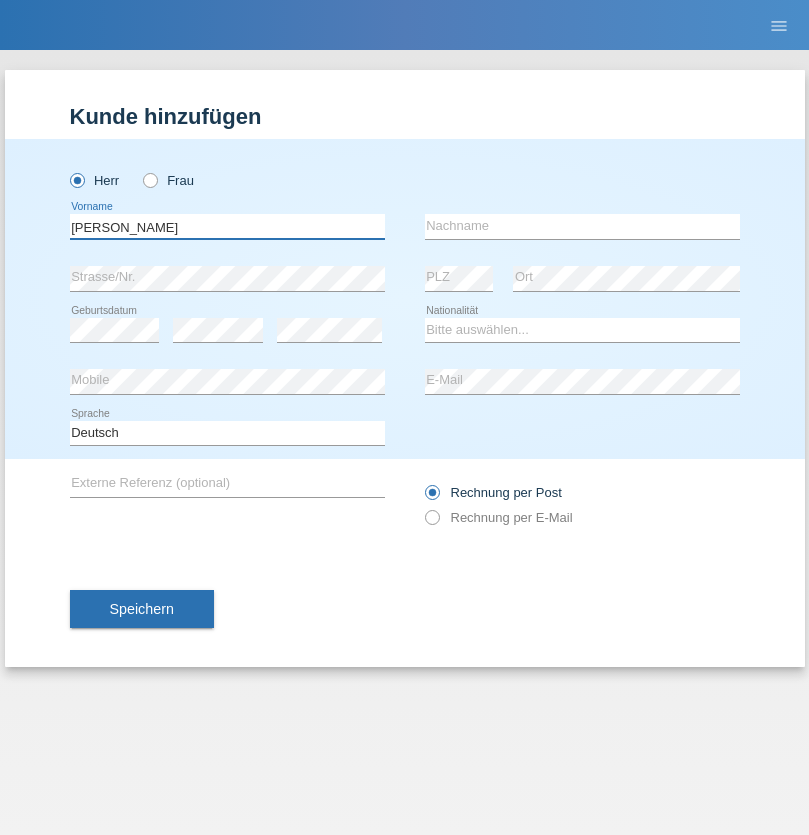 type on "Josip" 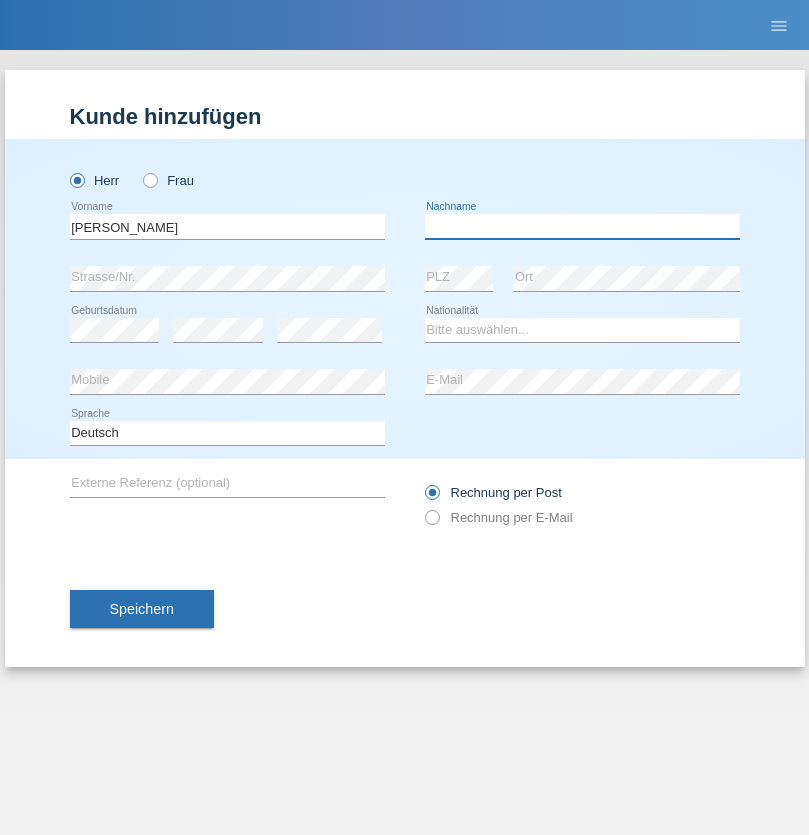 click at bounding box center (582, 226) 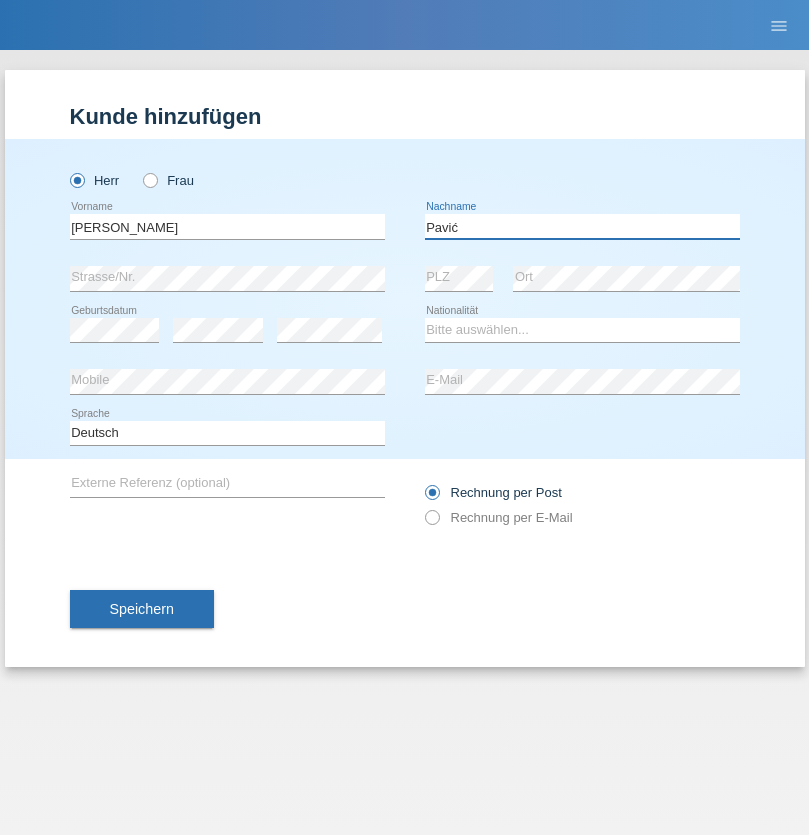 type on "Pavić" 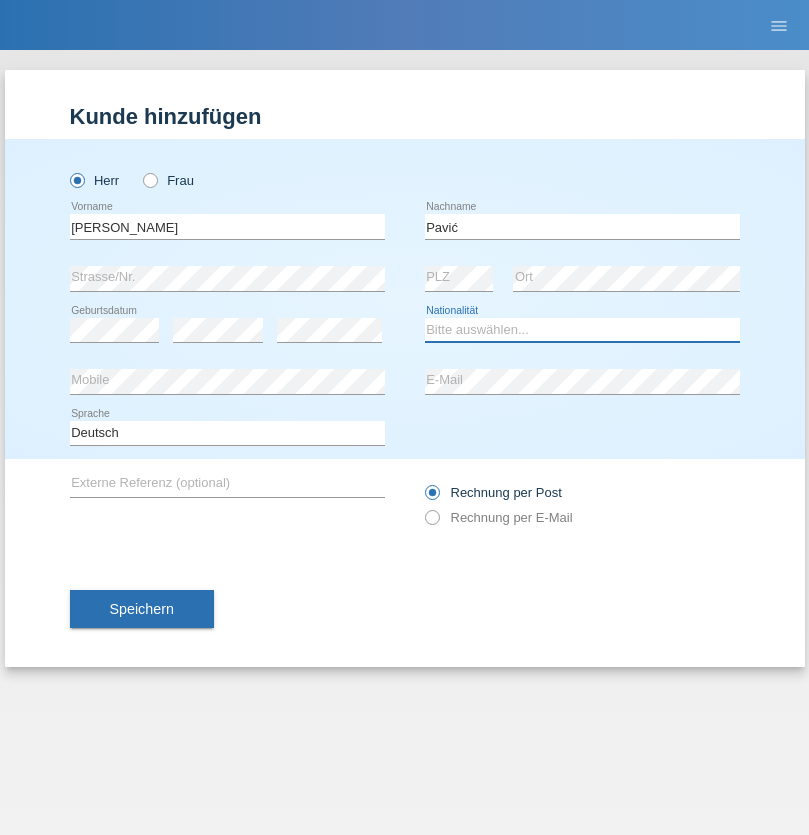 select on "HR" 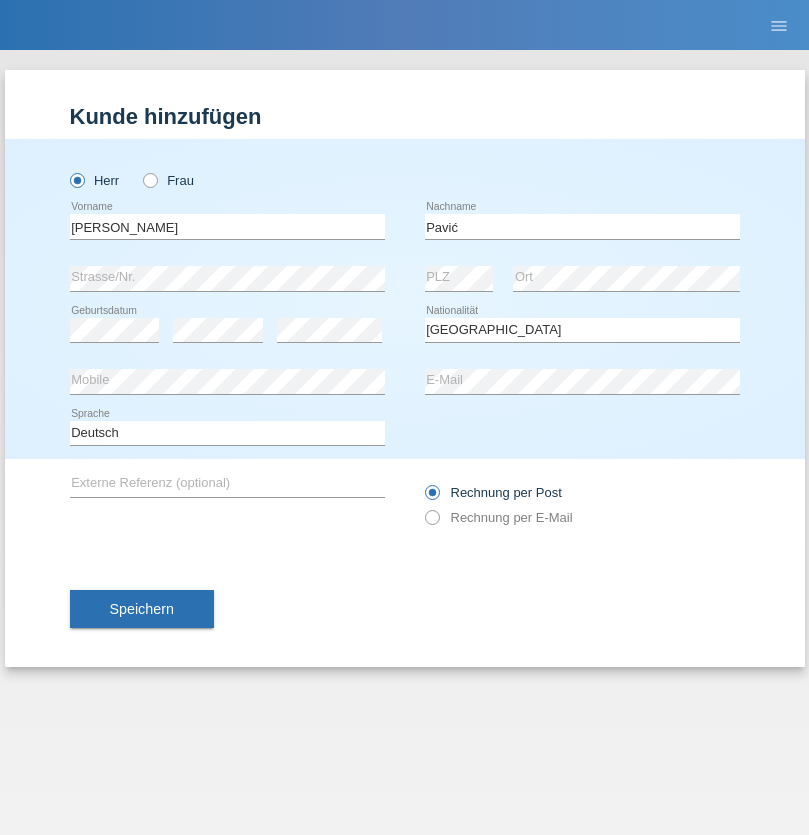 select on "C" 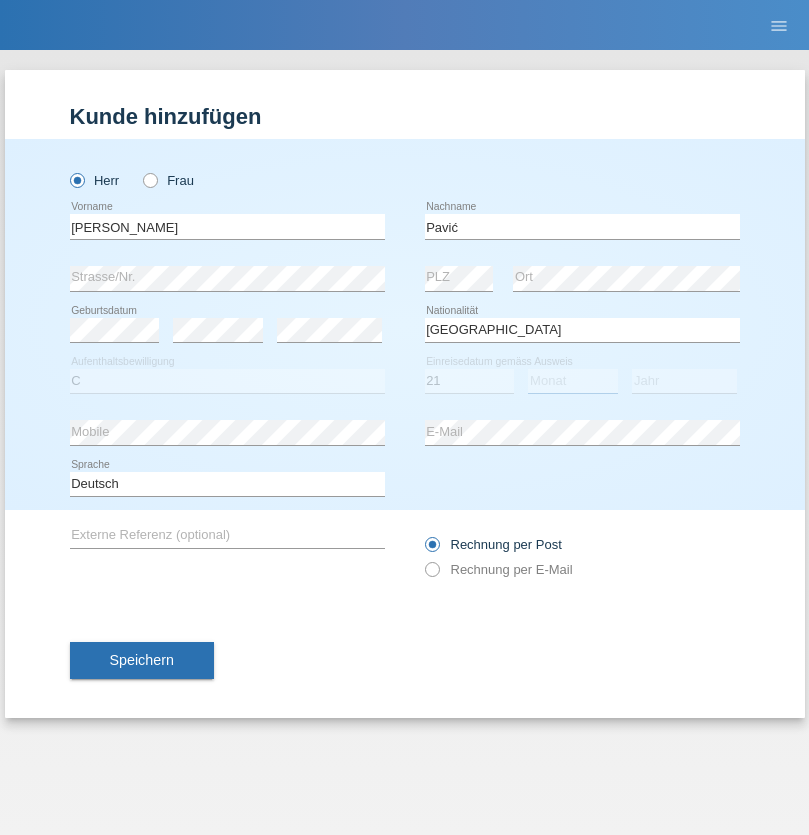 select on "04" 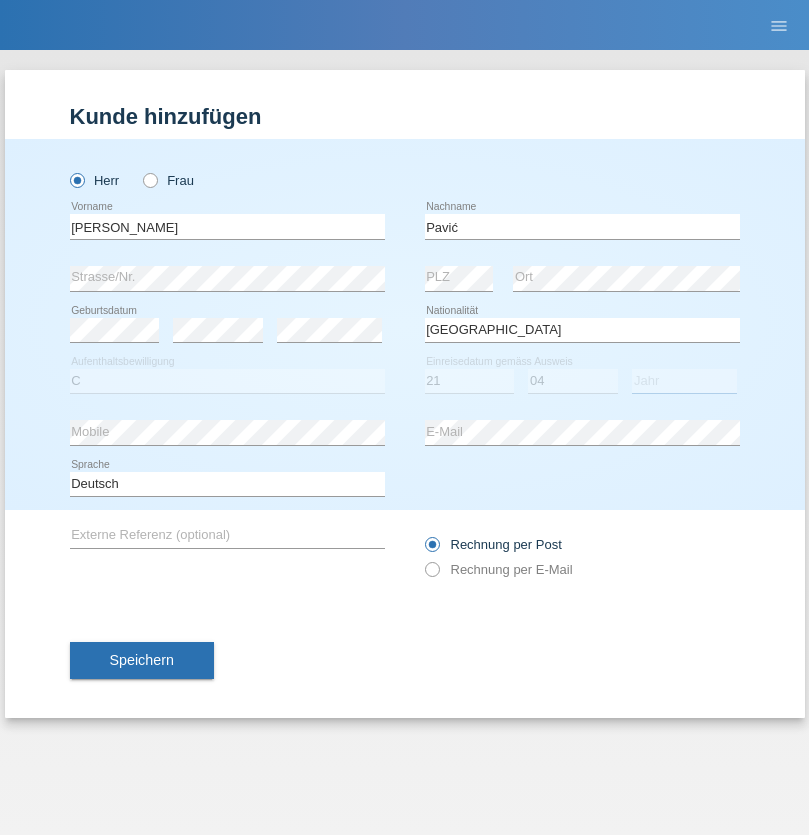 select on "2006" 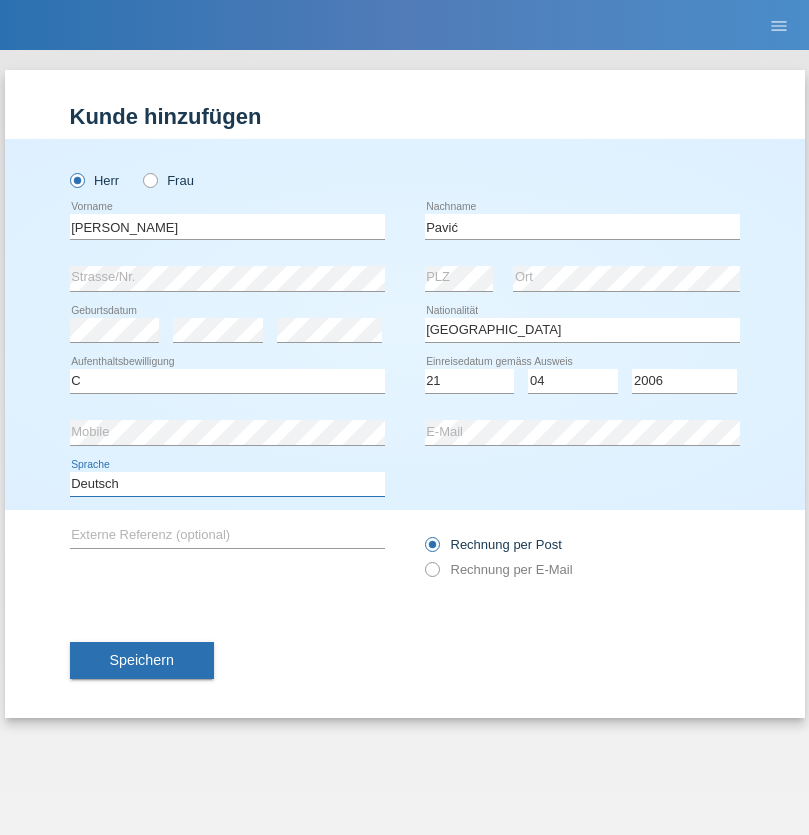 select on "en" 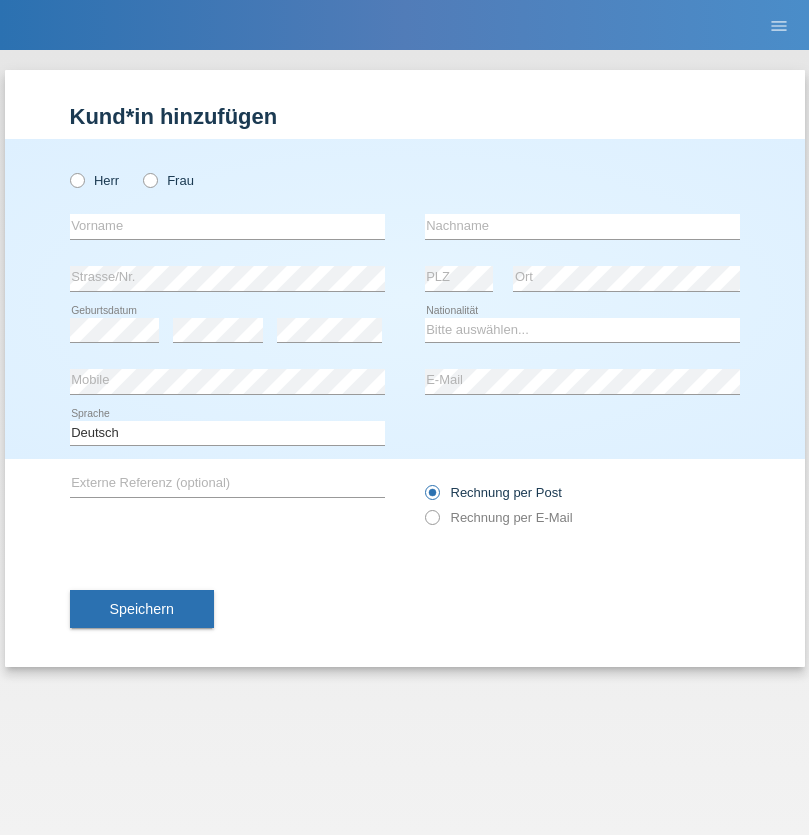 scroll, scrollTop: 0, scrollLeft: 0, axis: both 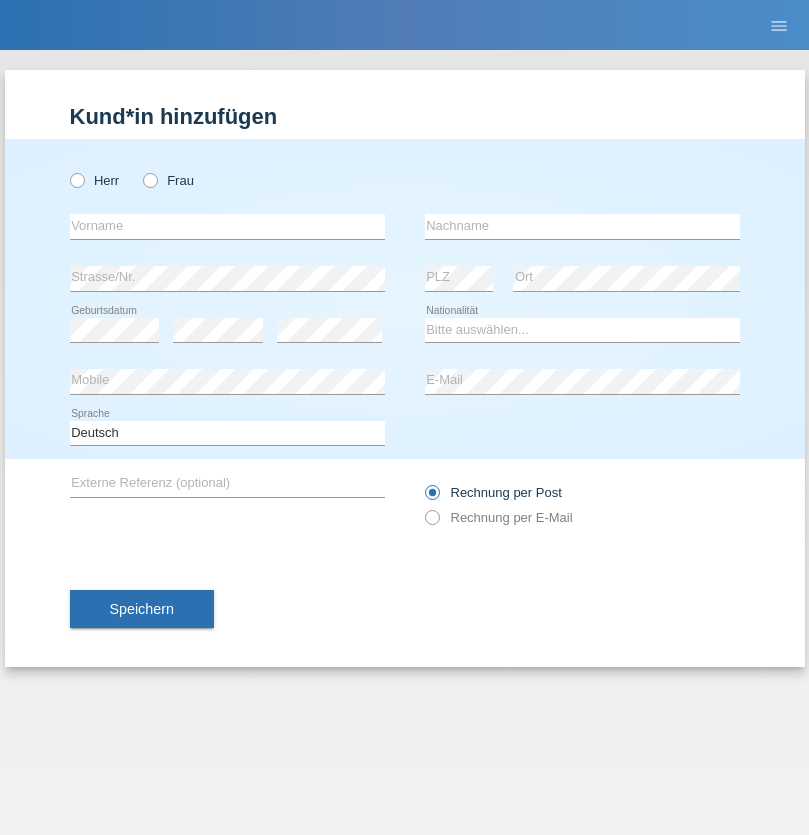 radio on "true" 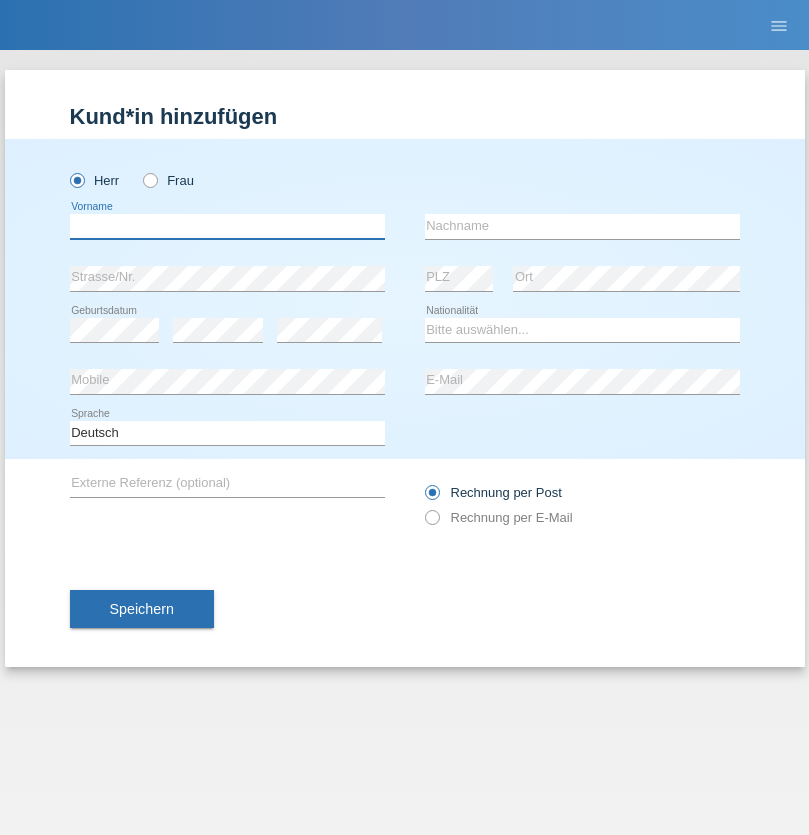 click at bounding box center (227, 226) 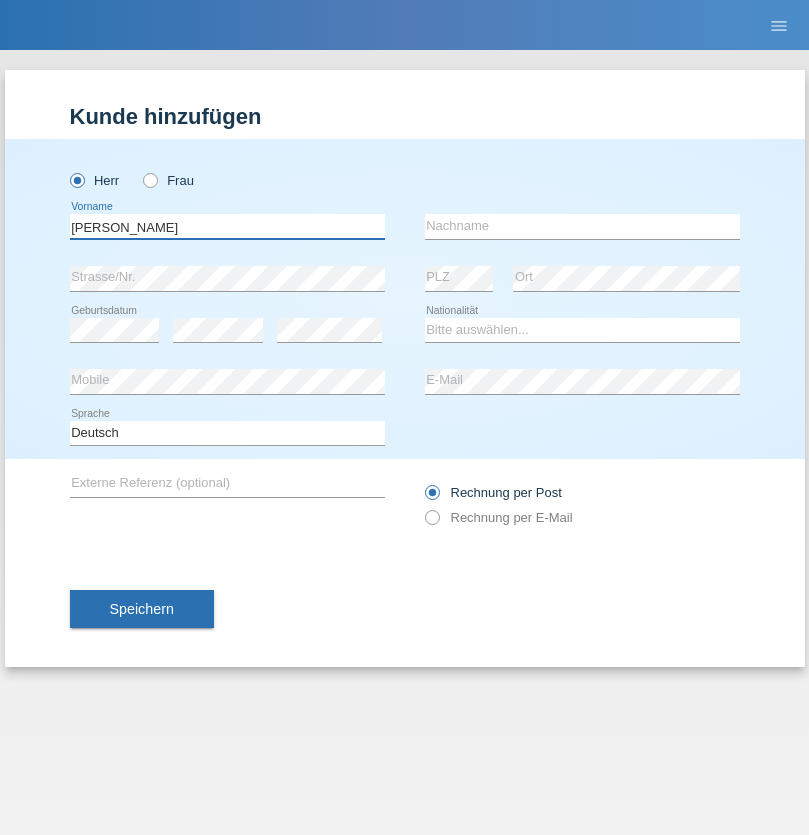 type on "[PERSON_NAME]" 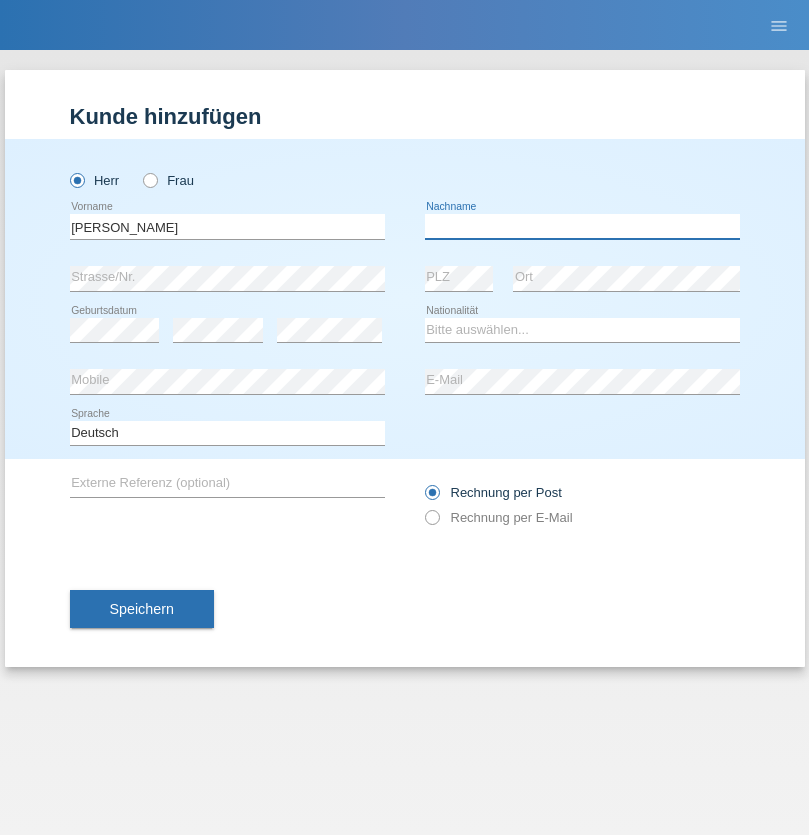 click at bounding box center (582, 226) 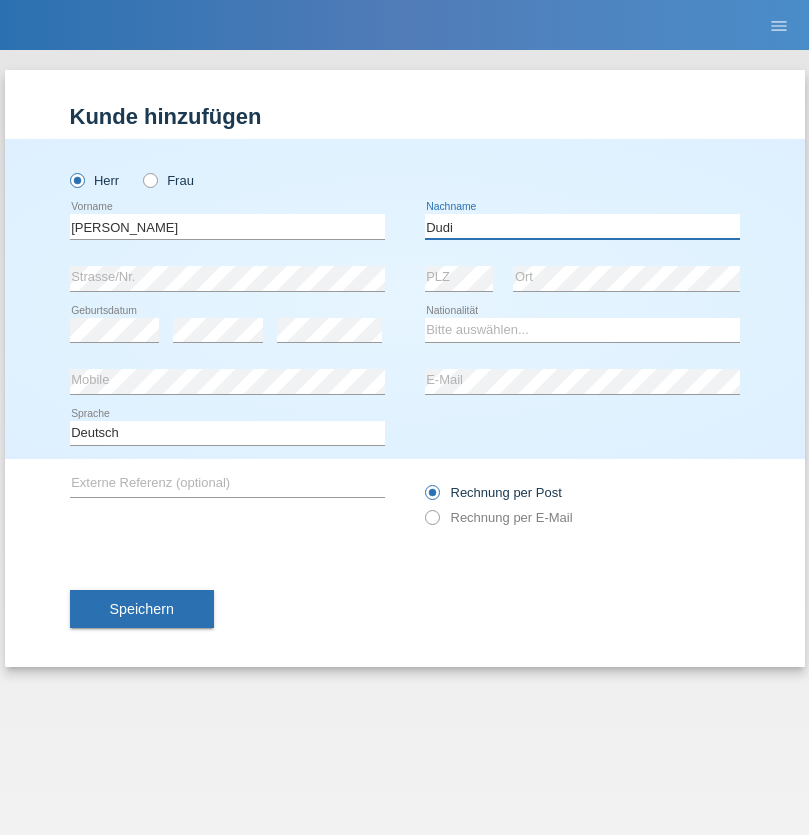 type on "Dudi" 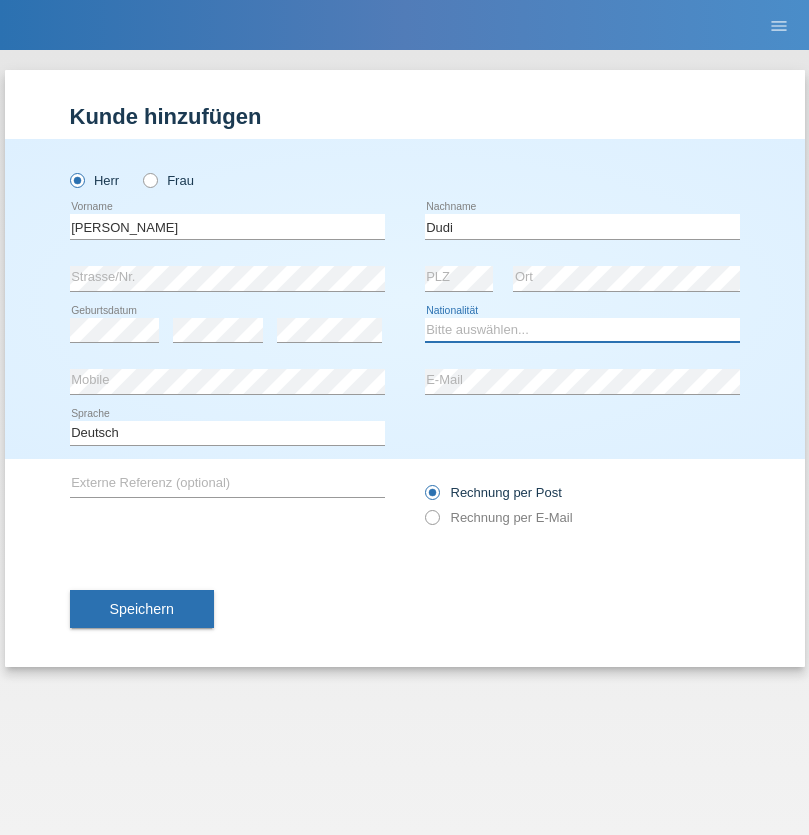 select on "SK" 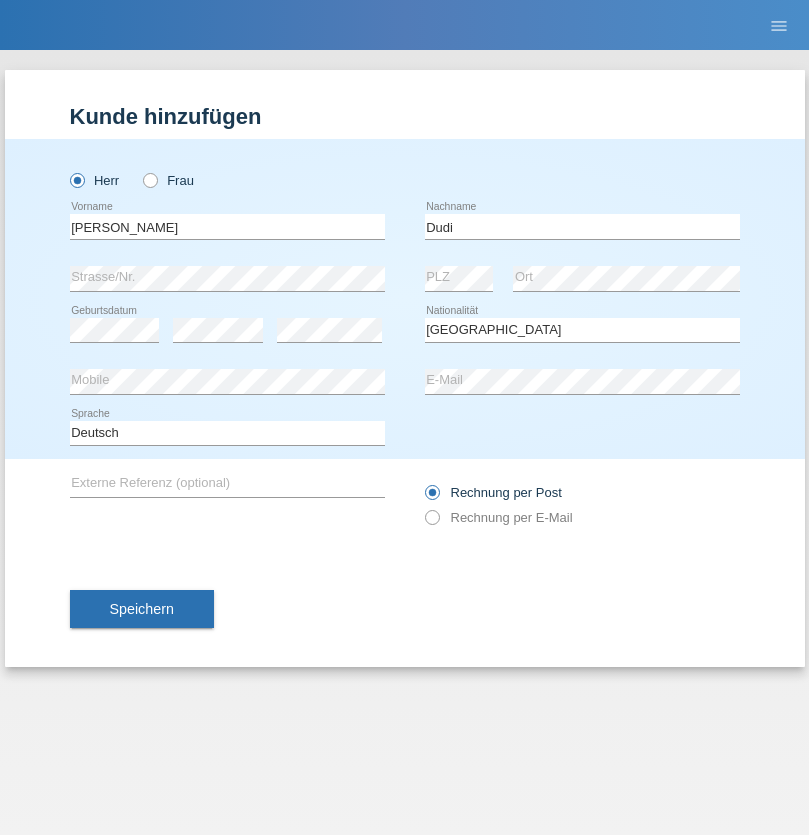 select on "C" 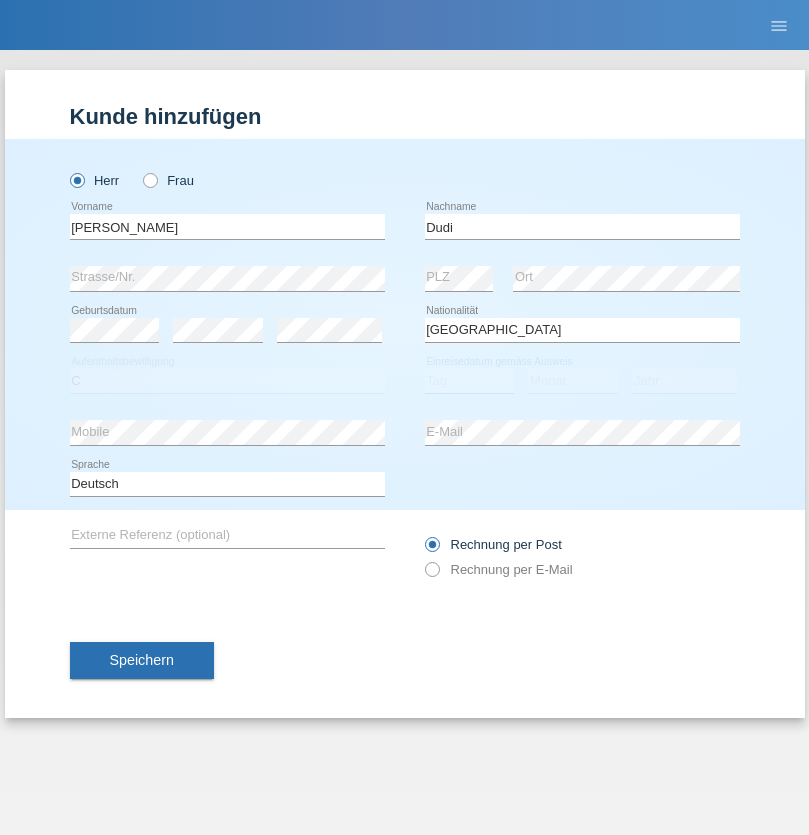 select on "25" 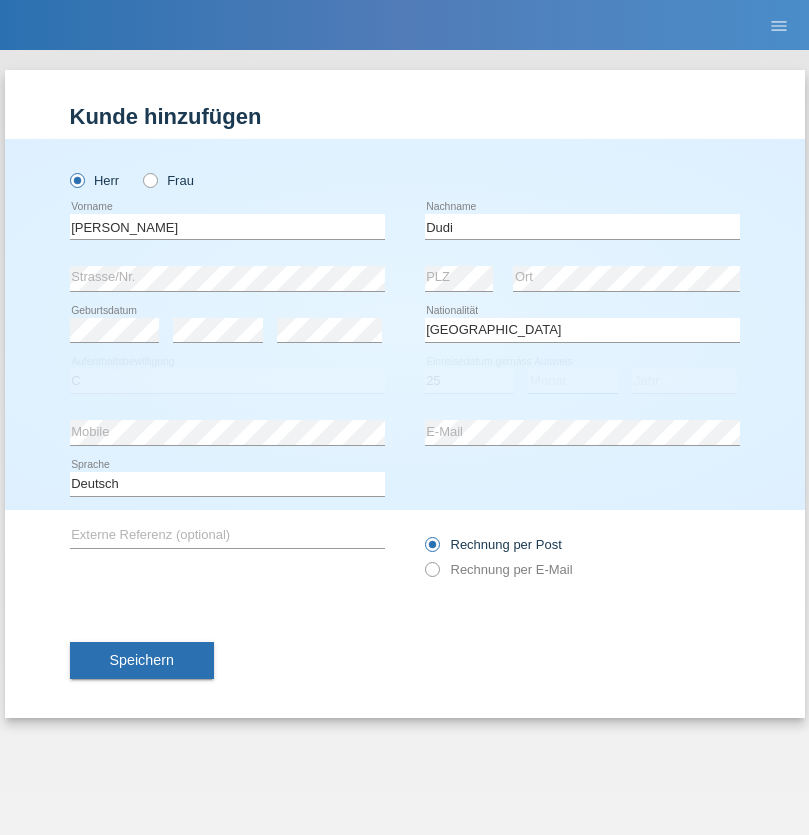 select on "05" 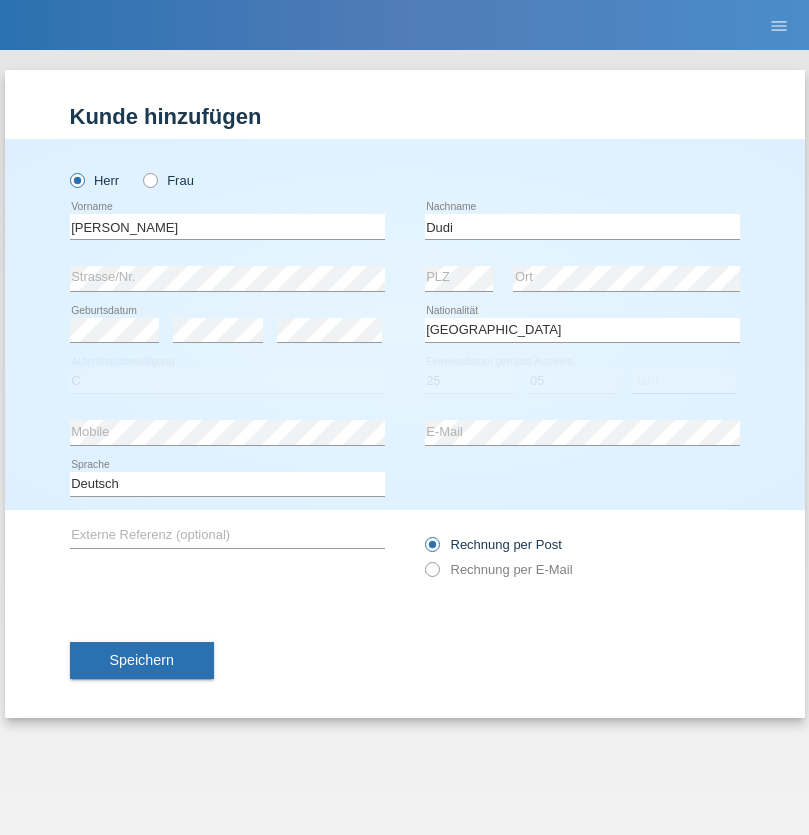 select on "2021" 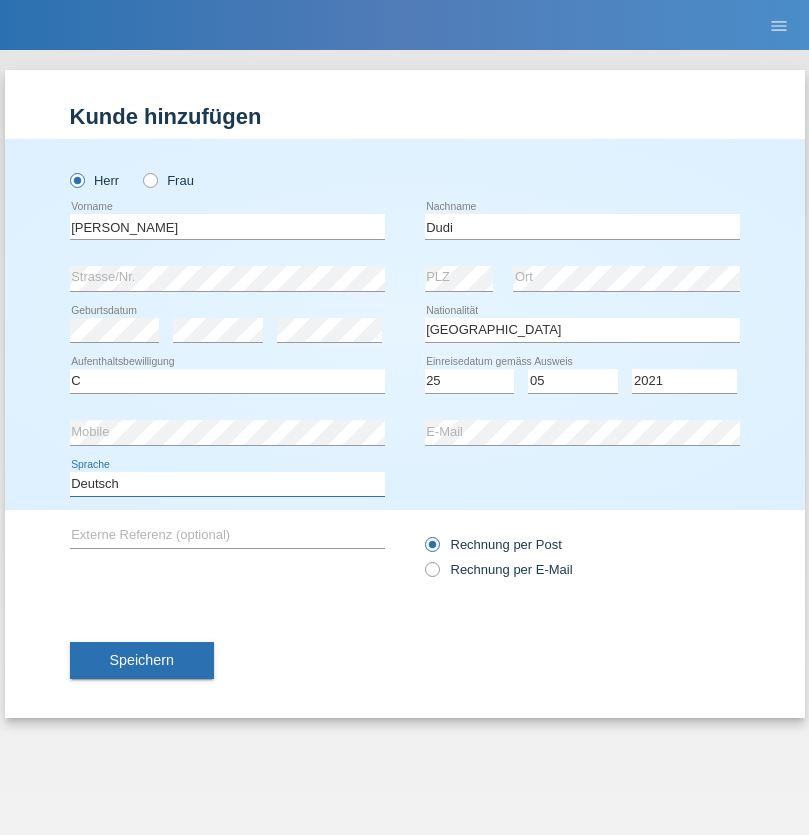 select on "en" 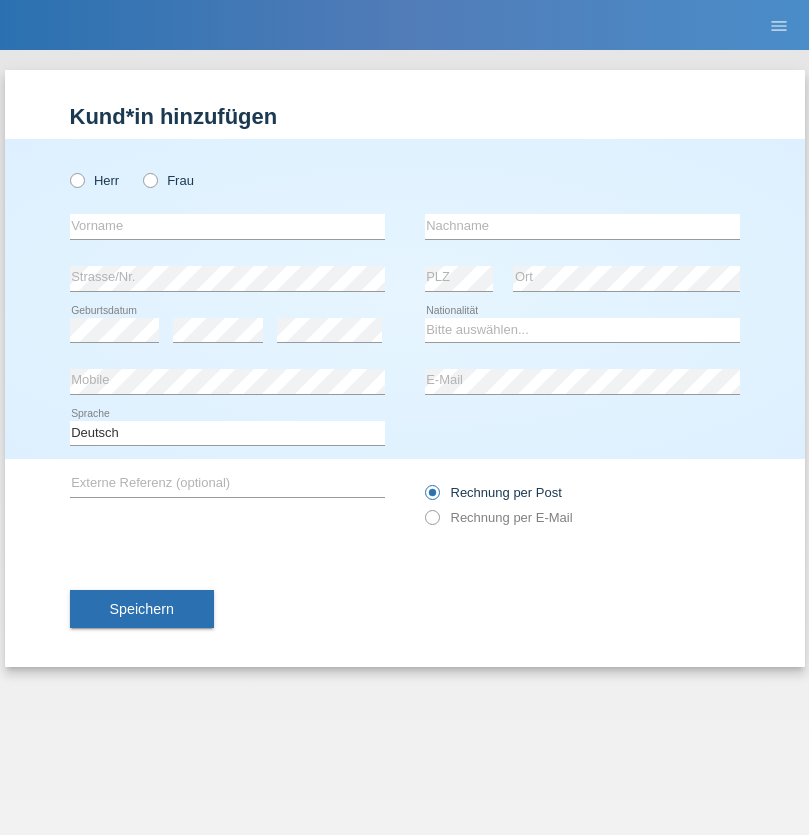 scroll, scrollTop: 0, scrollLeft: 0, axis: both 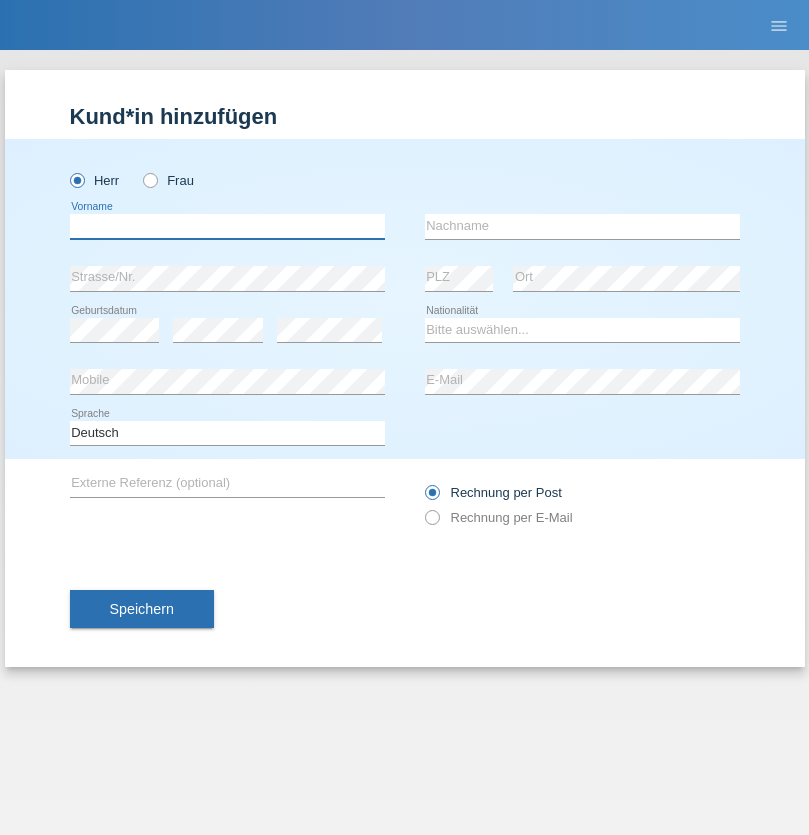 click at bounding box center [227, 226] 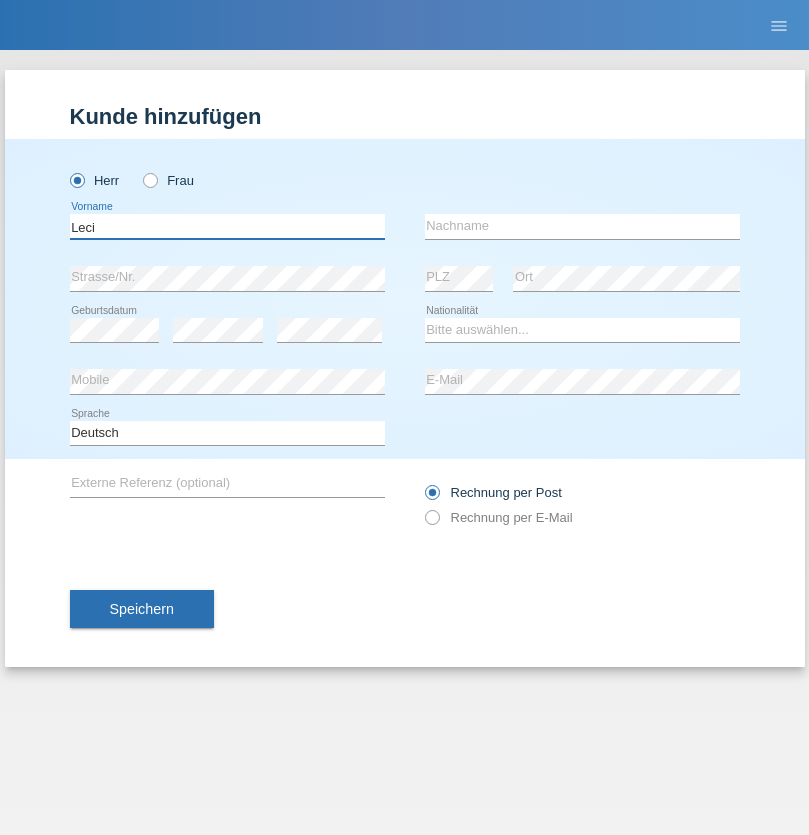 type on "Leci" 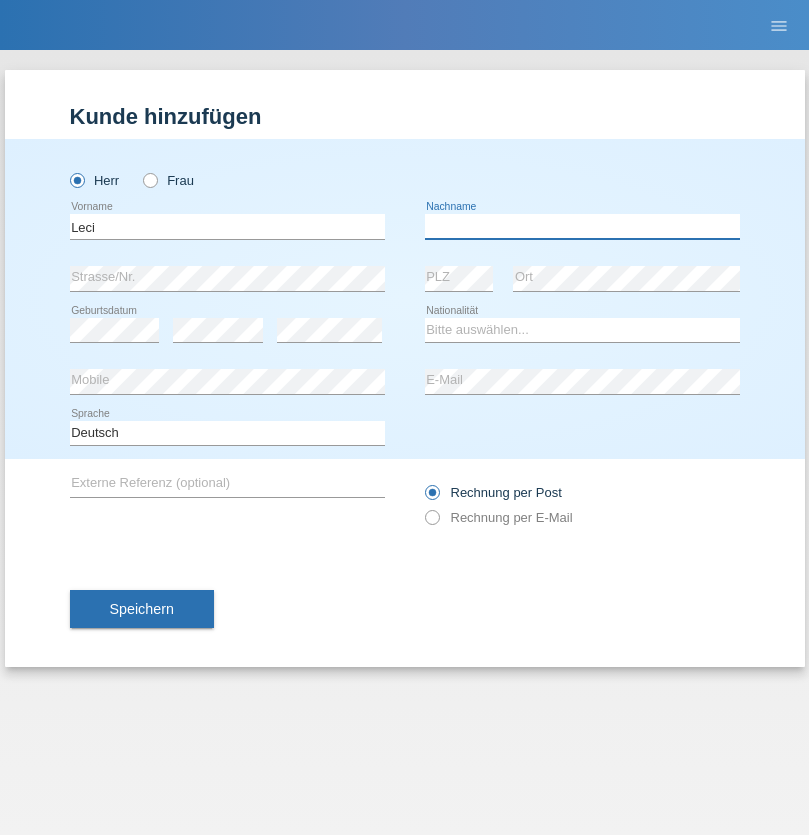 click at bounding box center [582, 226] 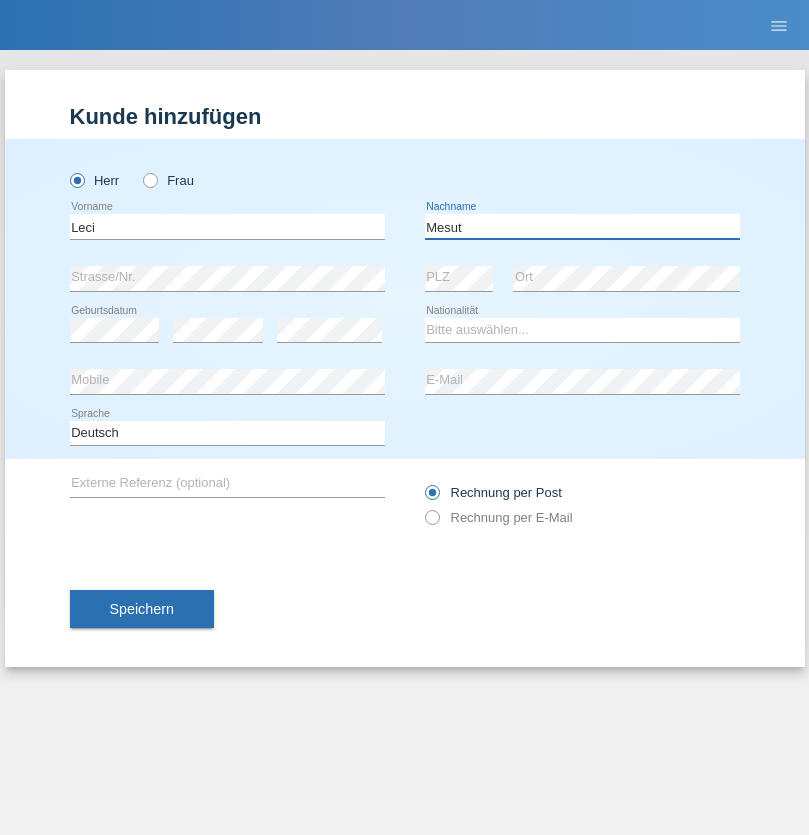 type on "Mesut" 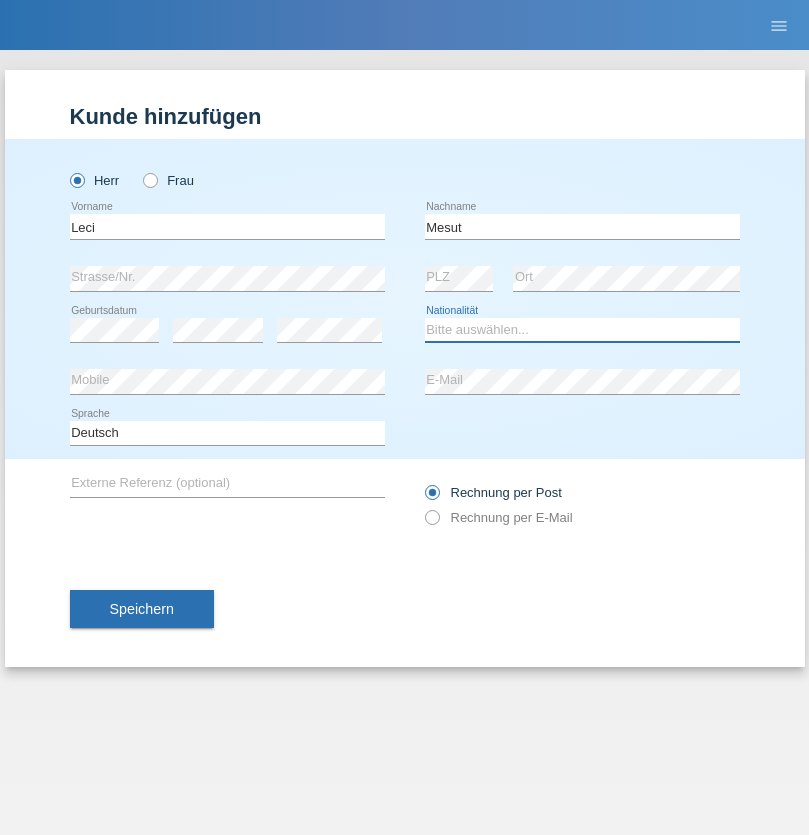 select on "XK" 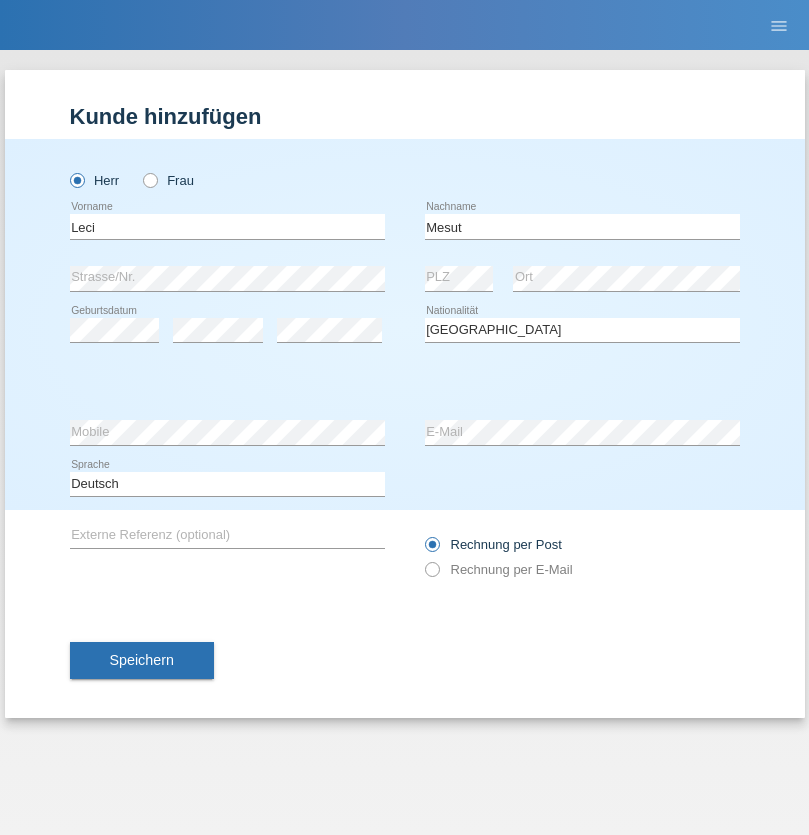 select on "C" 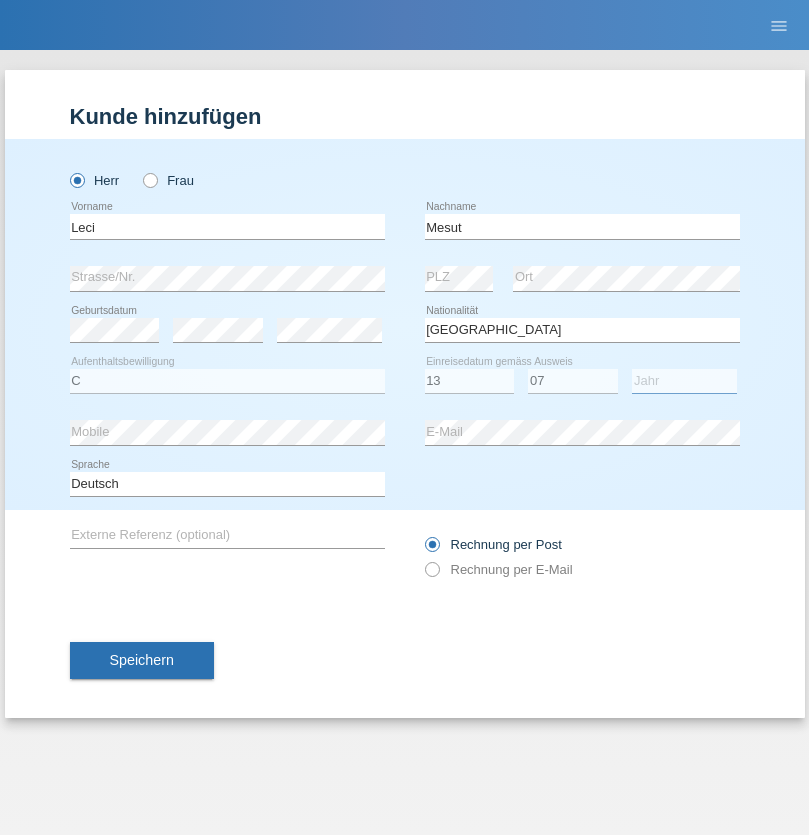 select on "2021" 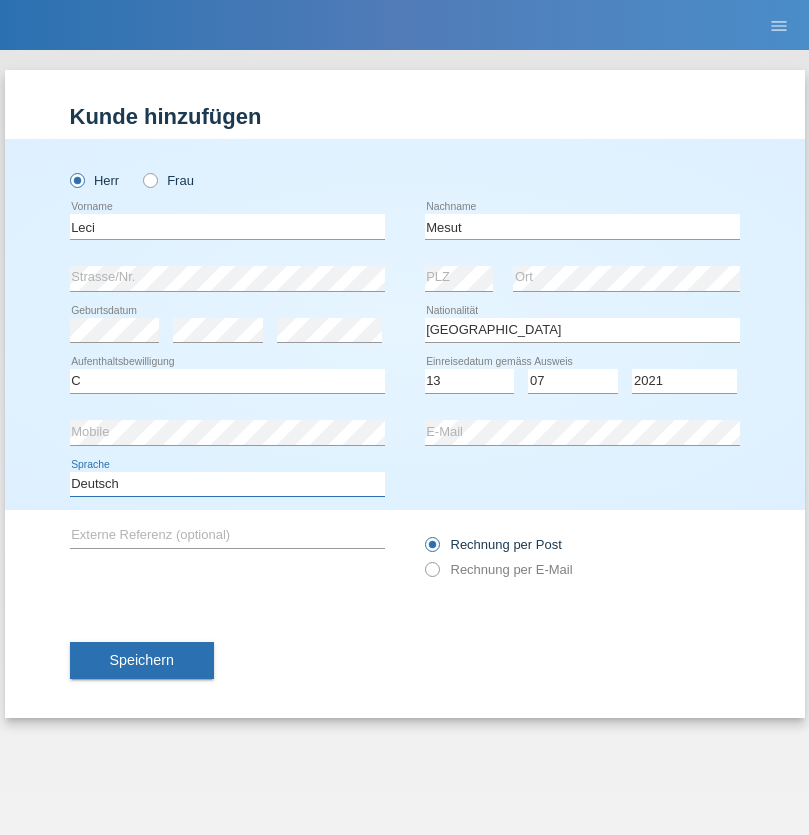 select on "en" 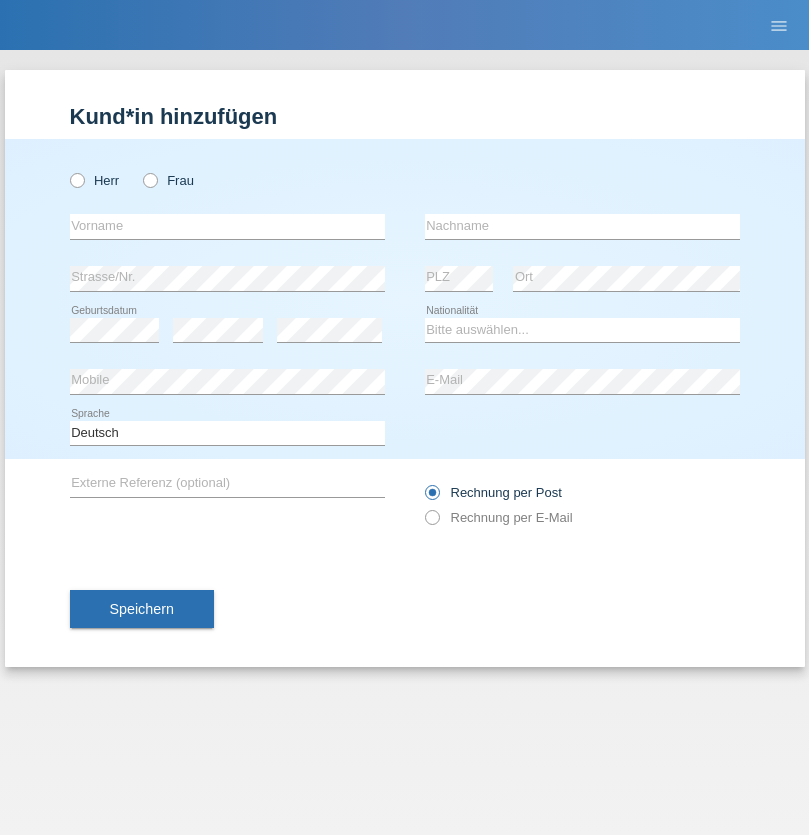 scroll, scrollTop: 0, scrollLeft: 0, axis: both 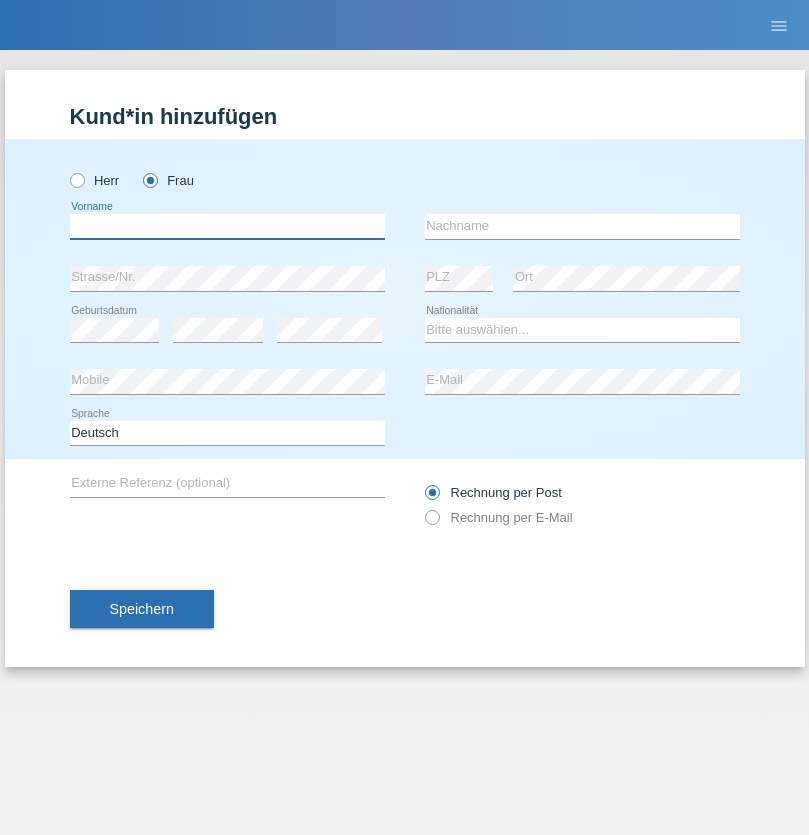 click at bounding box center [227, 226] 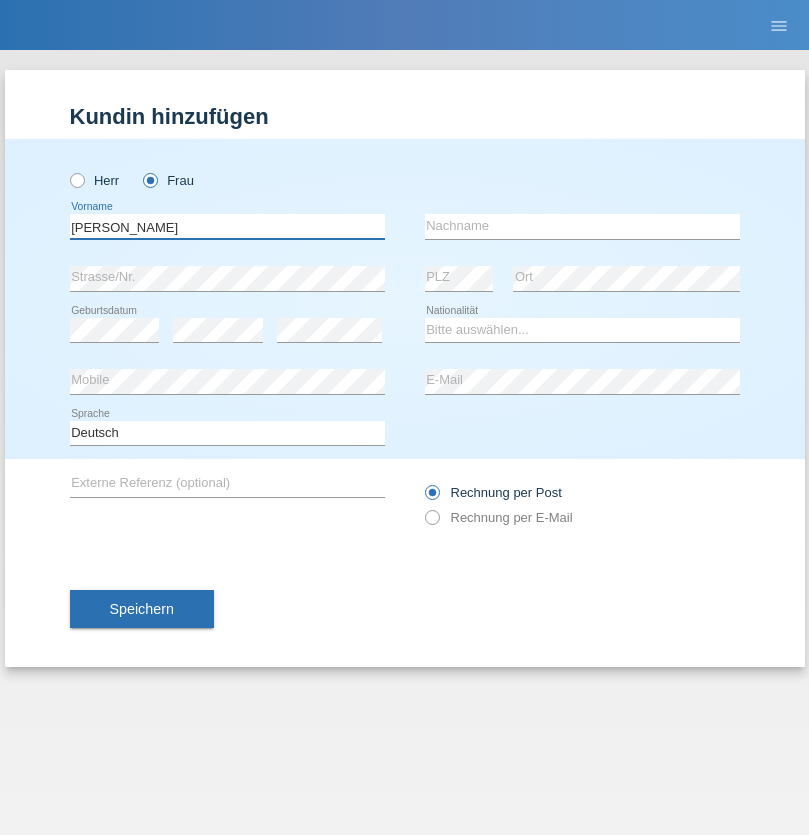 type on "[PERSON_NAME]" 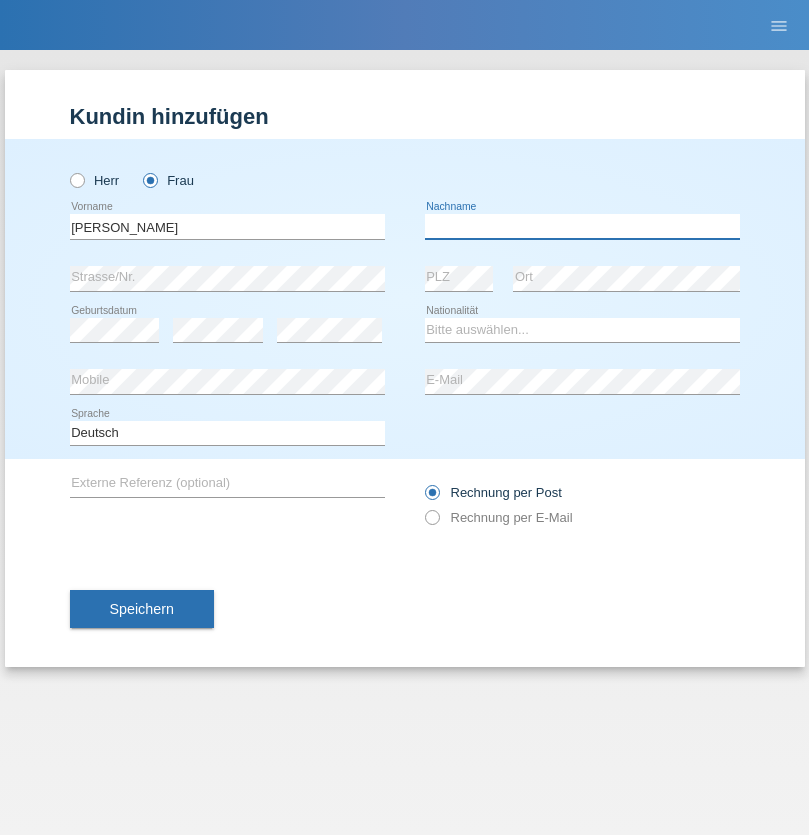 click at bounding box center (582, 226) 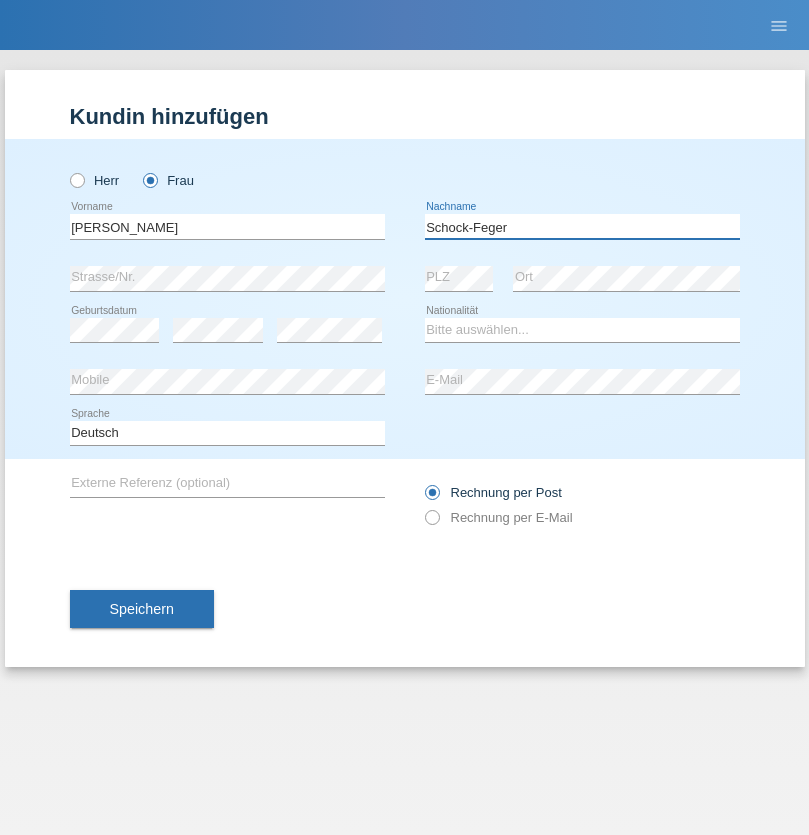 type on "Schock-Feger" 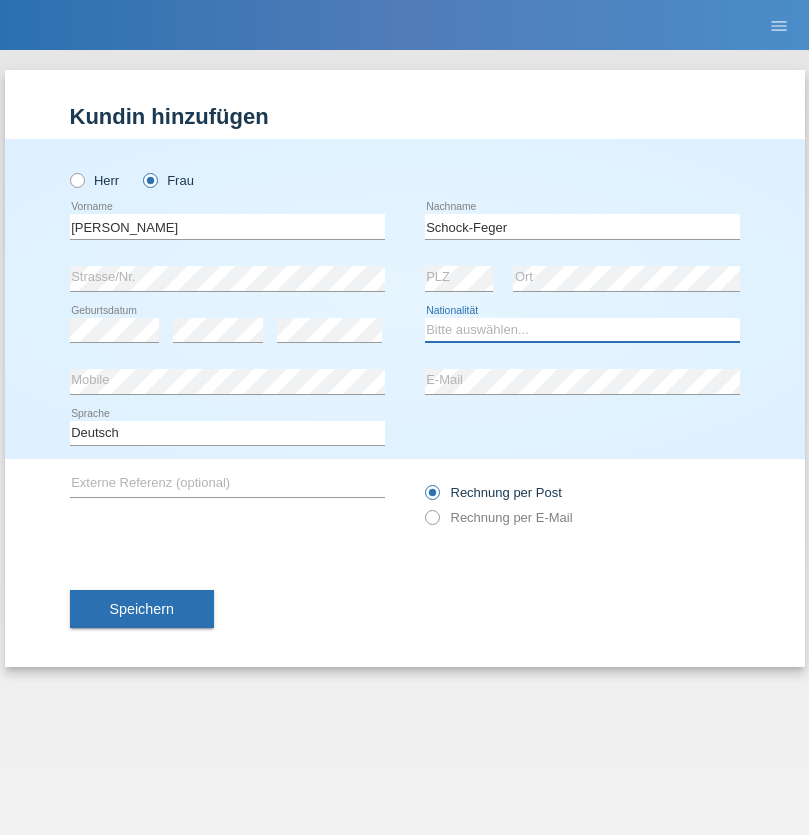 select on "CH" 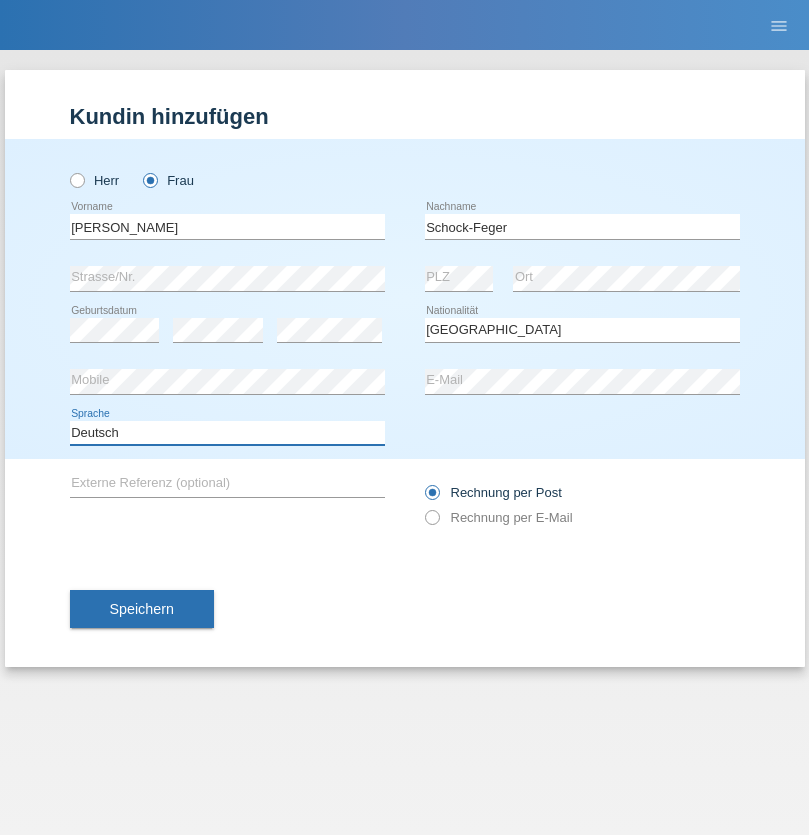 select on "en" 